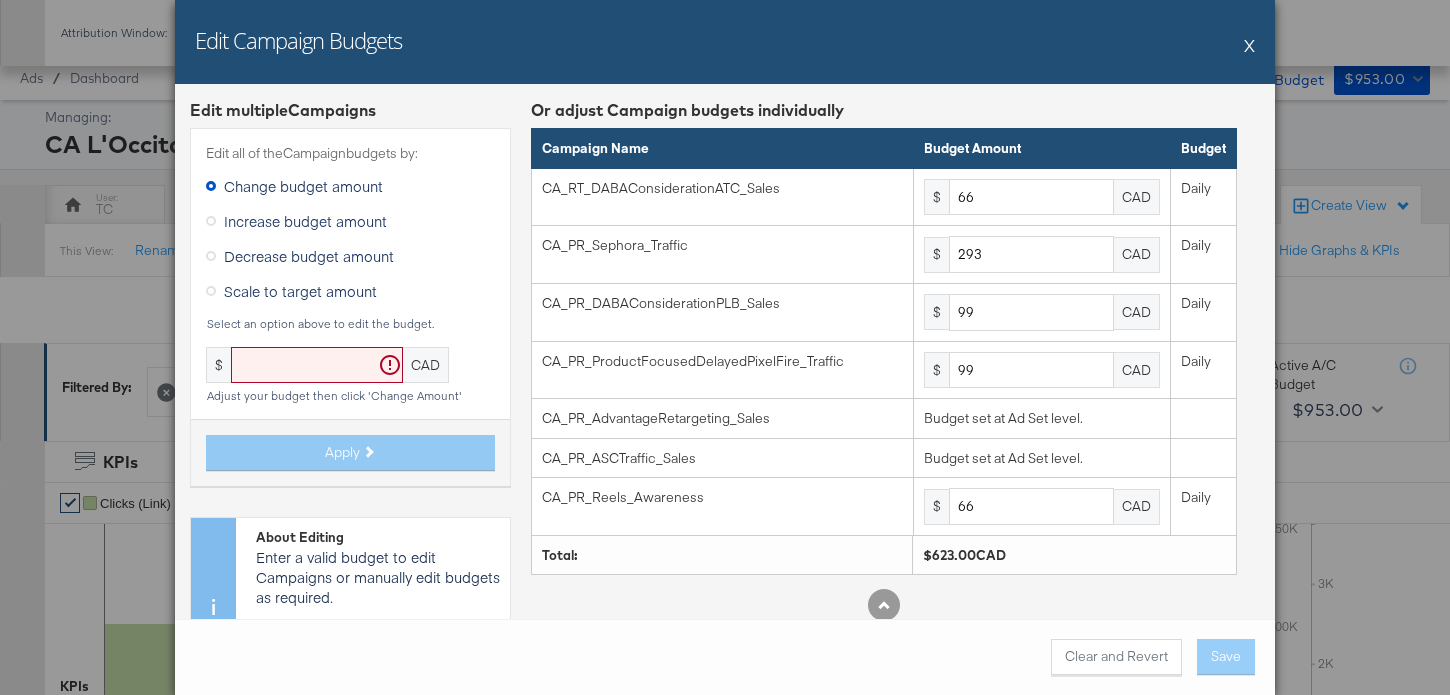 scroll, scrollTop: 709, scrollLeft: 0, axis: vertical 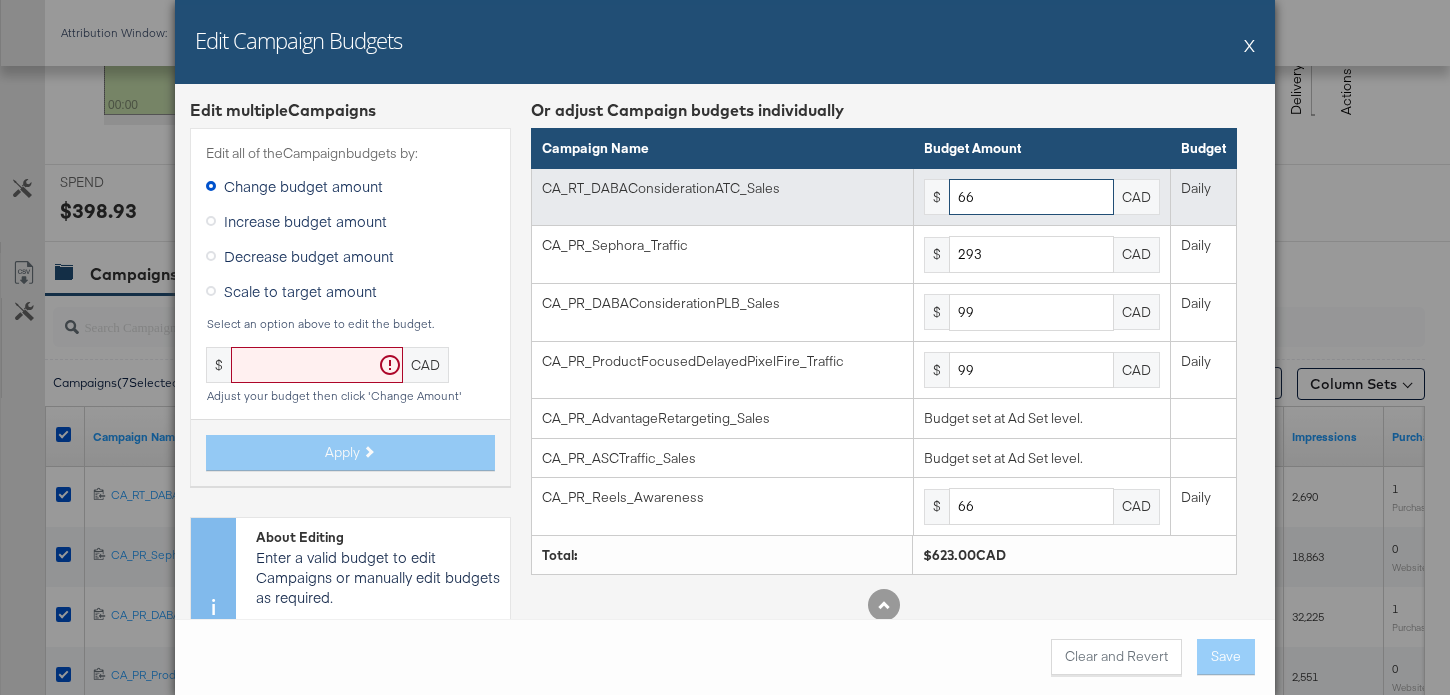 click on "66" at bounding box center [1031, 197] 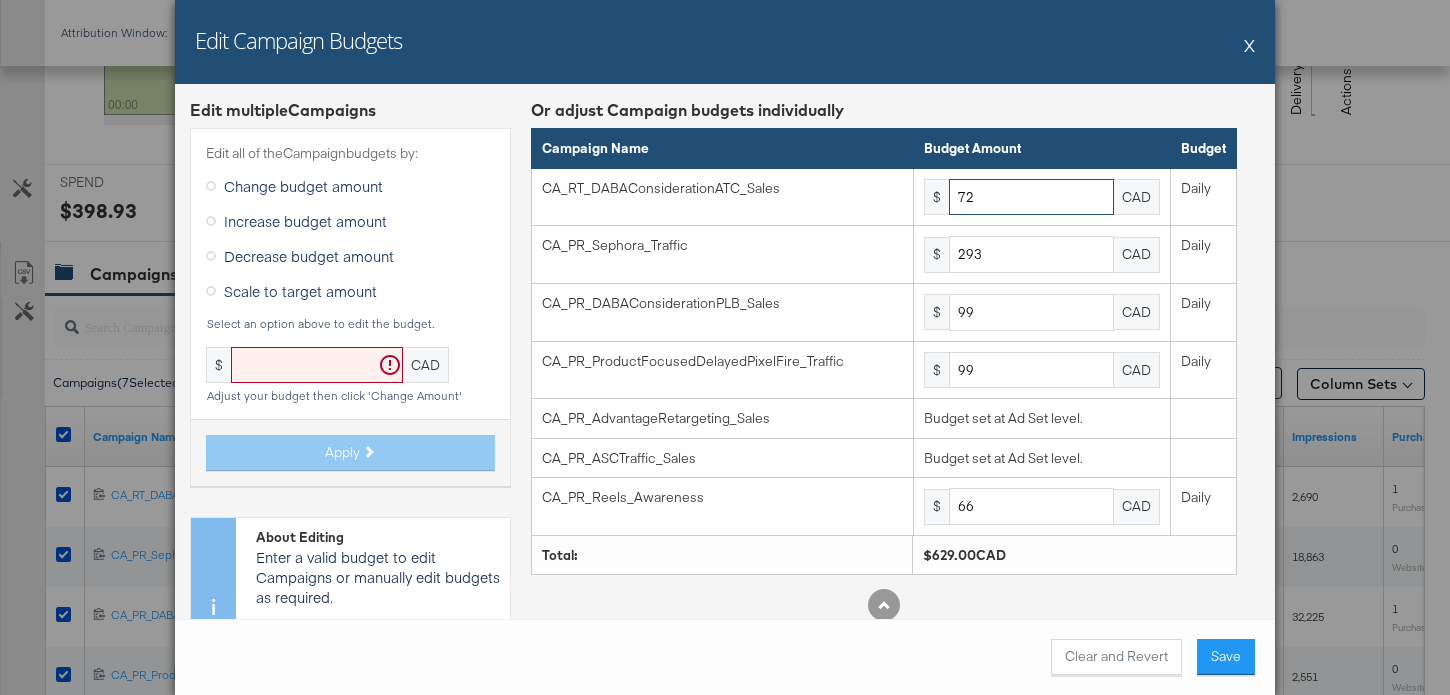 type on "72" 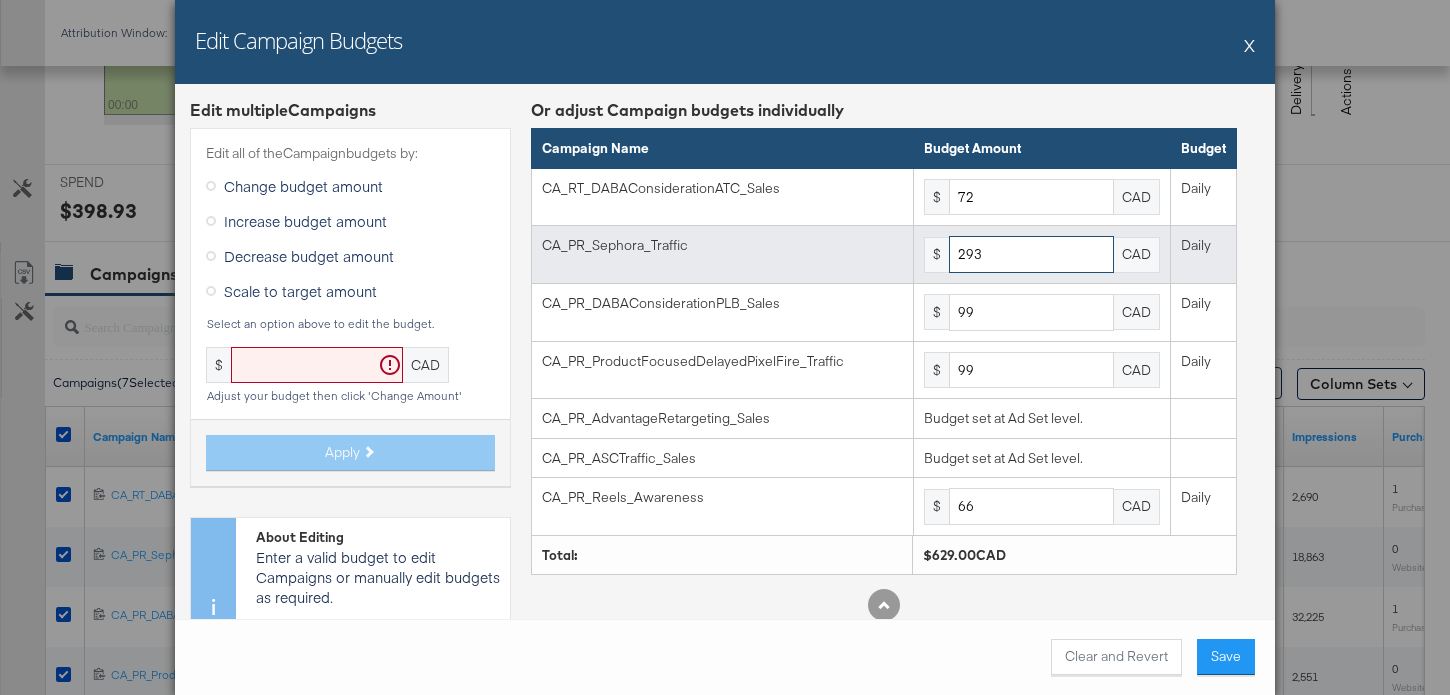click on "293" at bounding box center [1031, 254] 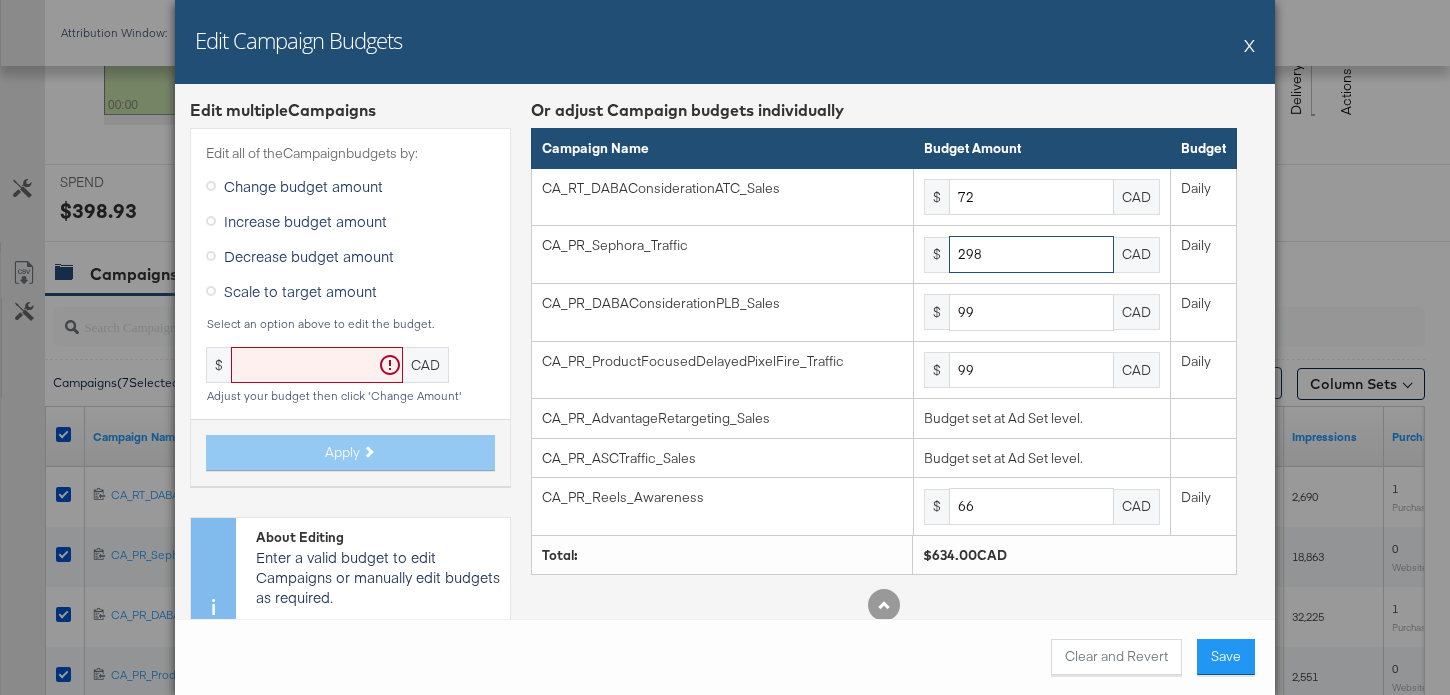 type on "298" 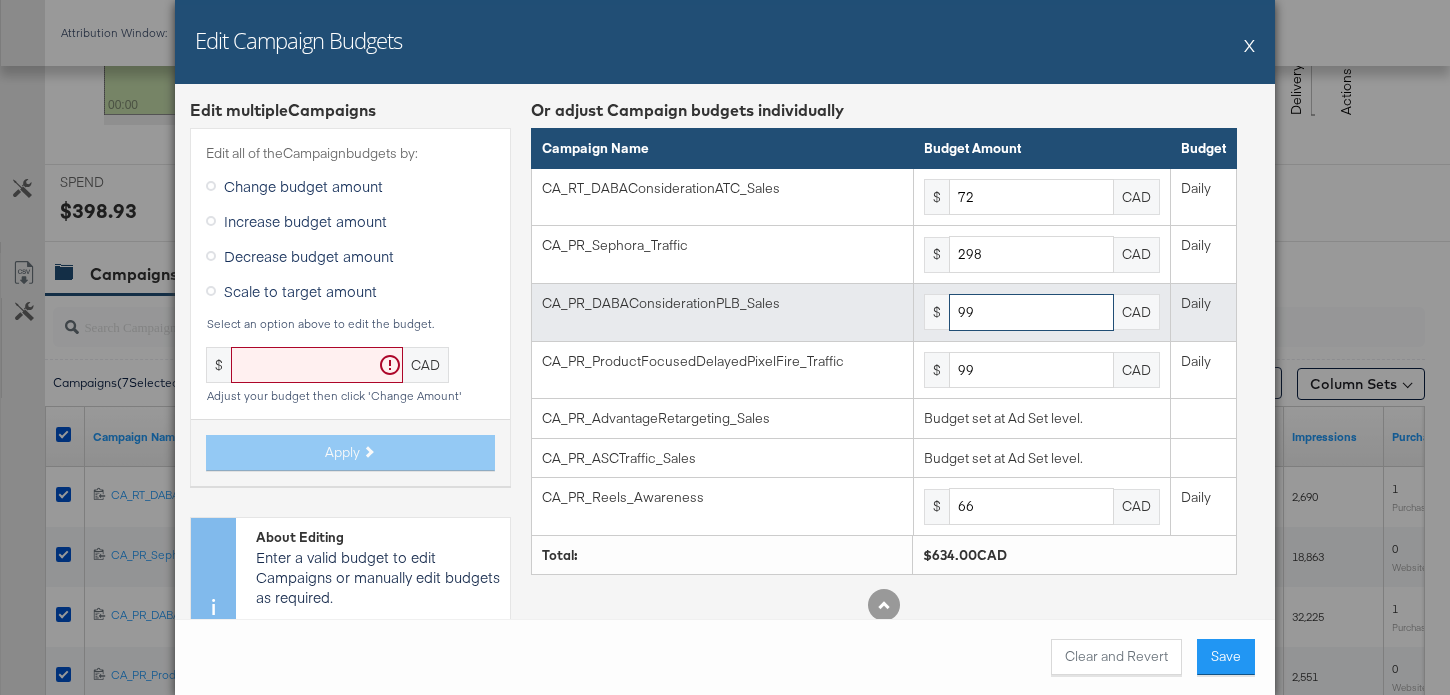 drag, startPoint x: 961, startPoint y: 311, endPoint x: 933, endPoint y: 311, distance: 28 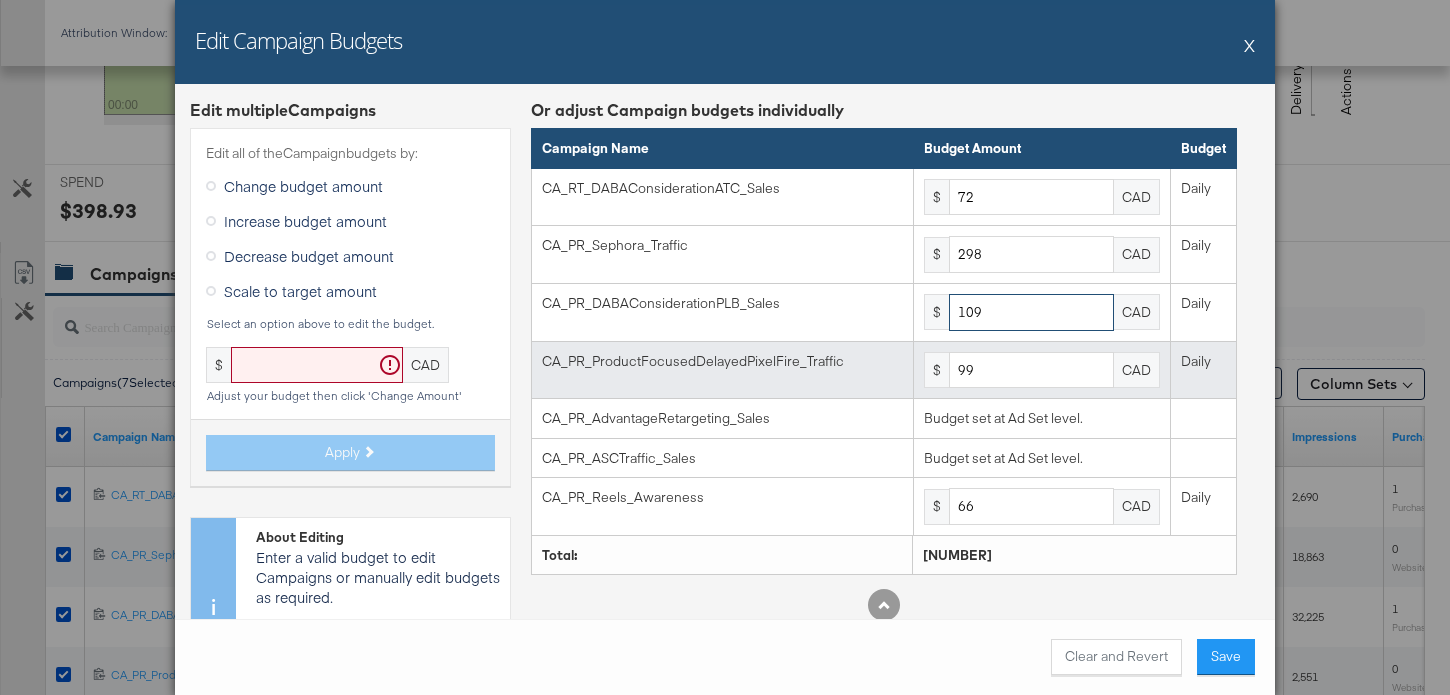 type on "109" 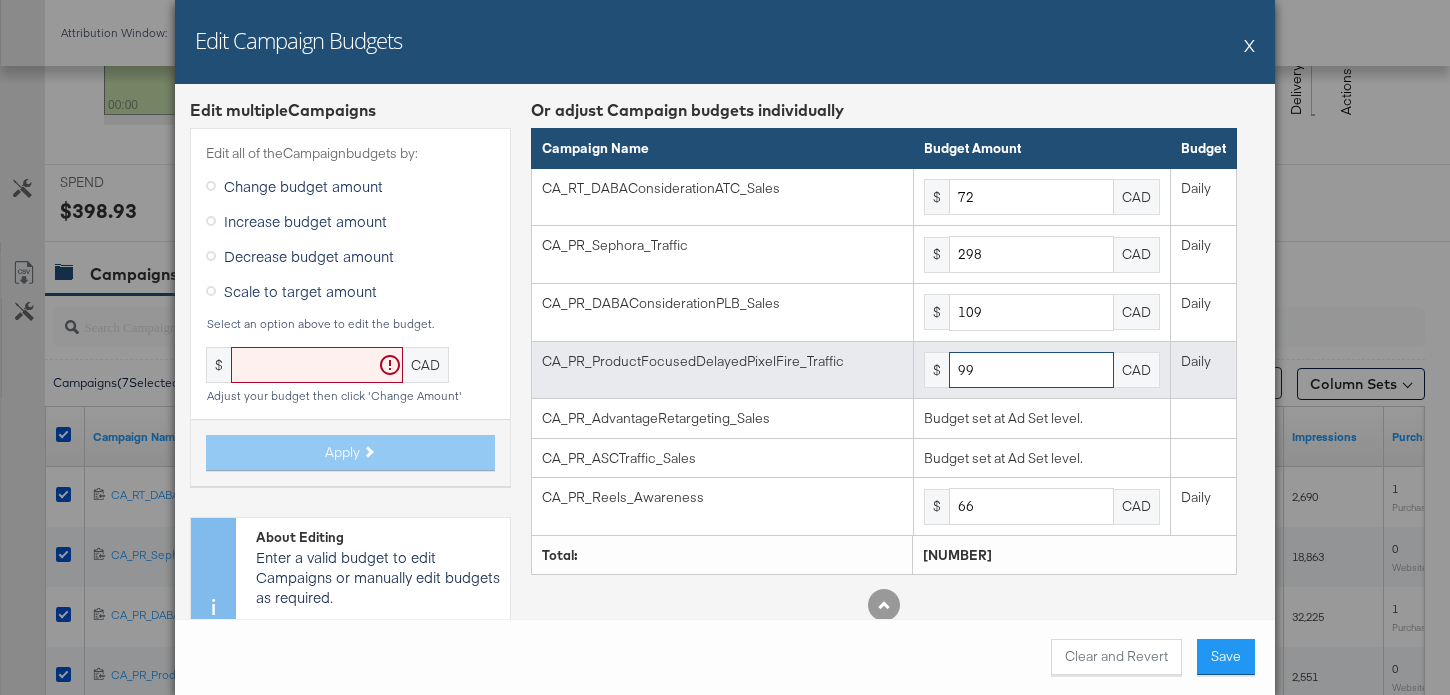 click on "99" at bounding box center [1031, 370] 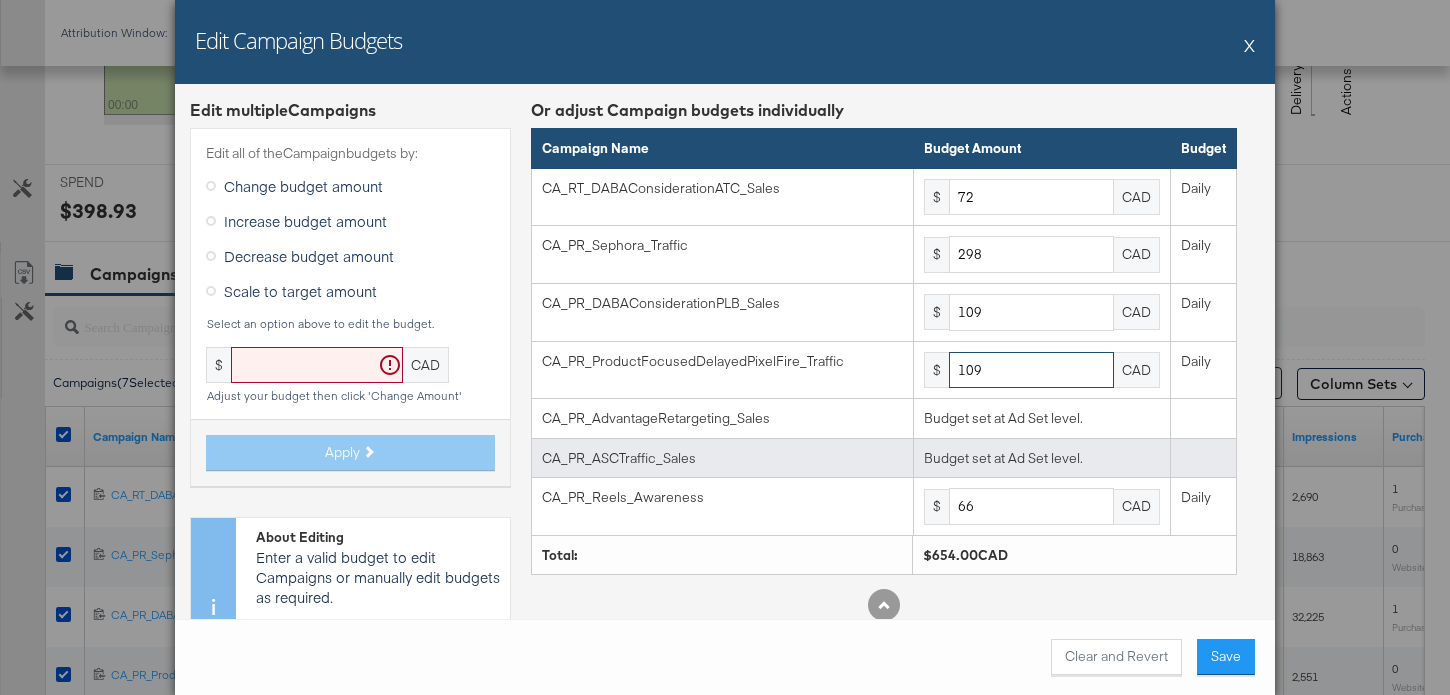 scroll, scrollTop: 92, scrollLeft: 0, axis: vertical 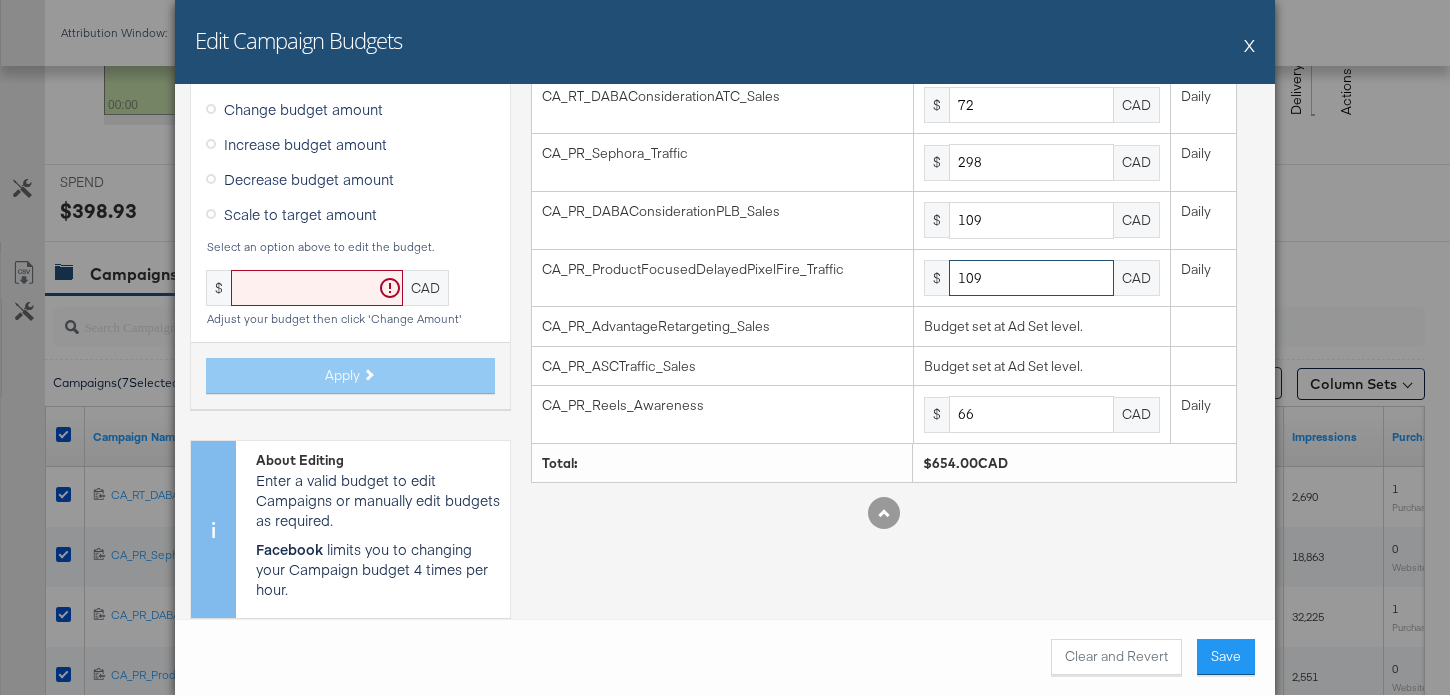 type on "109" 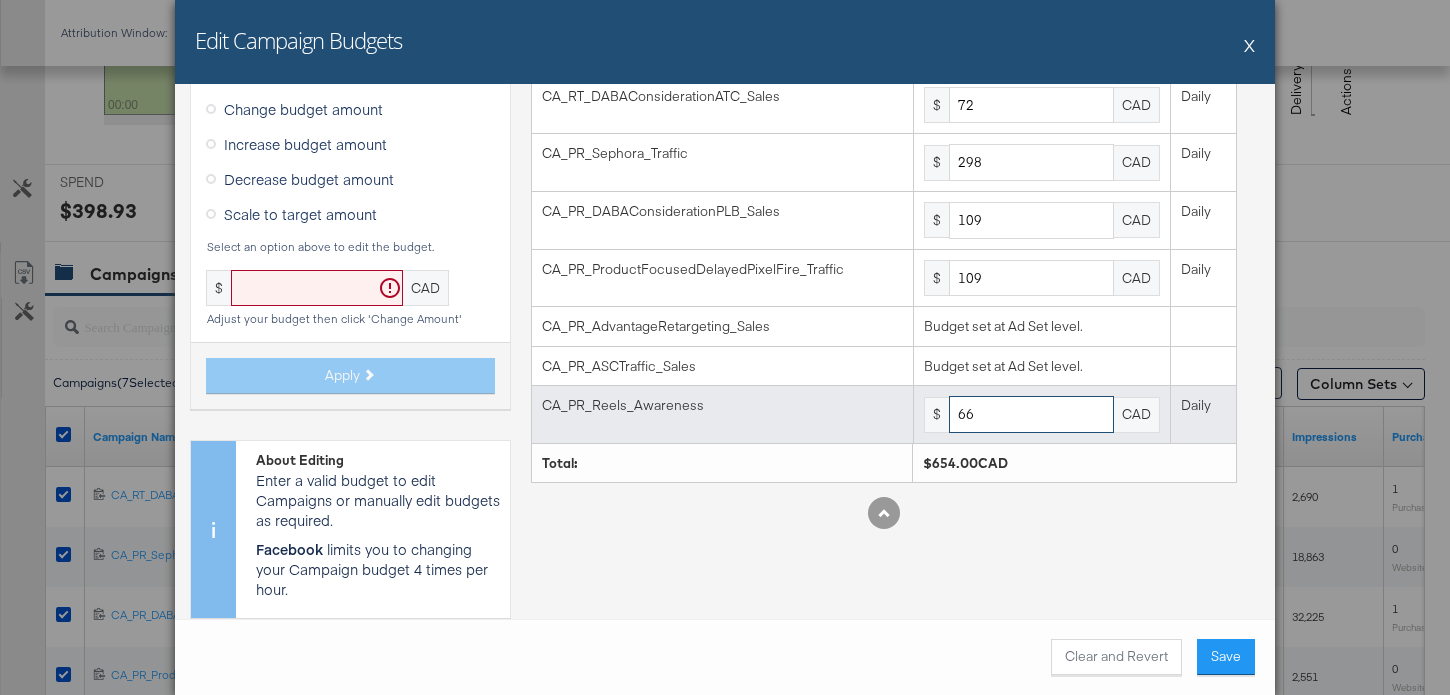 click on "66" at bounding box center (1031, 414) 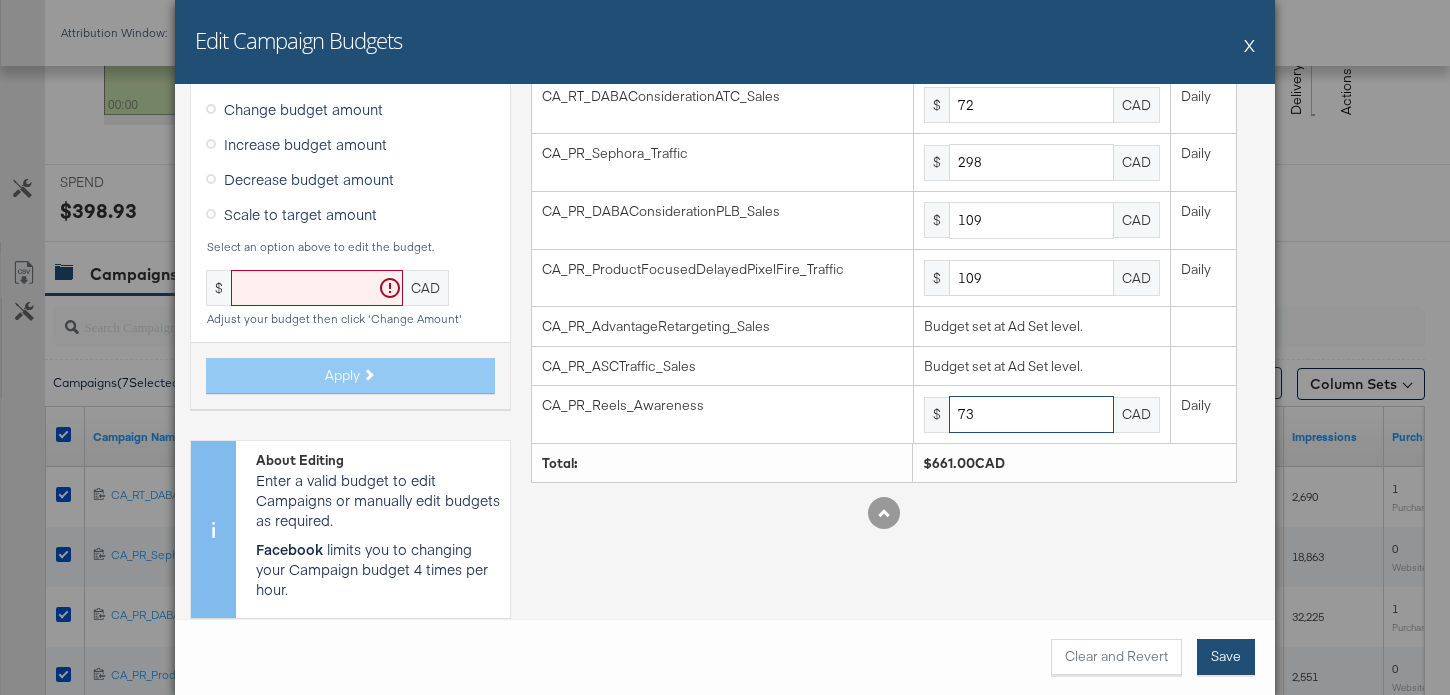 type on "73" 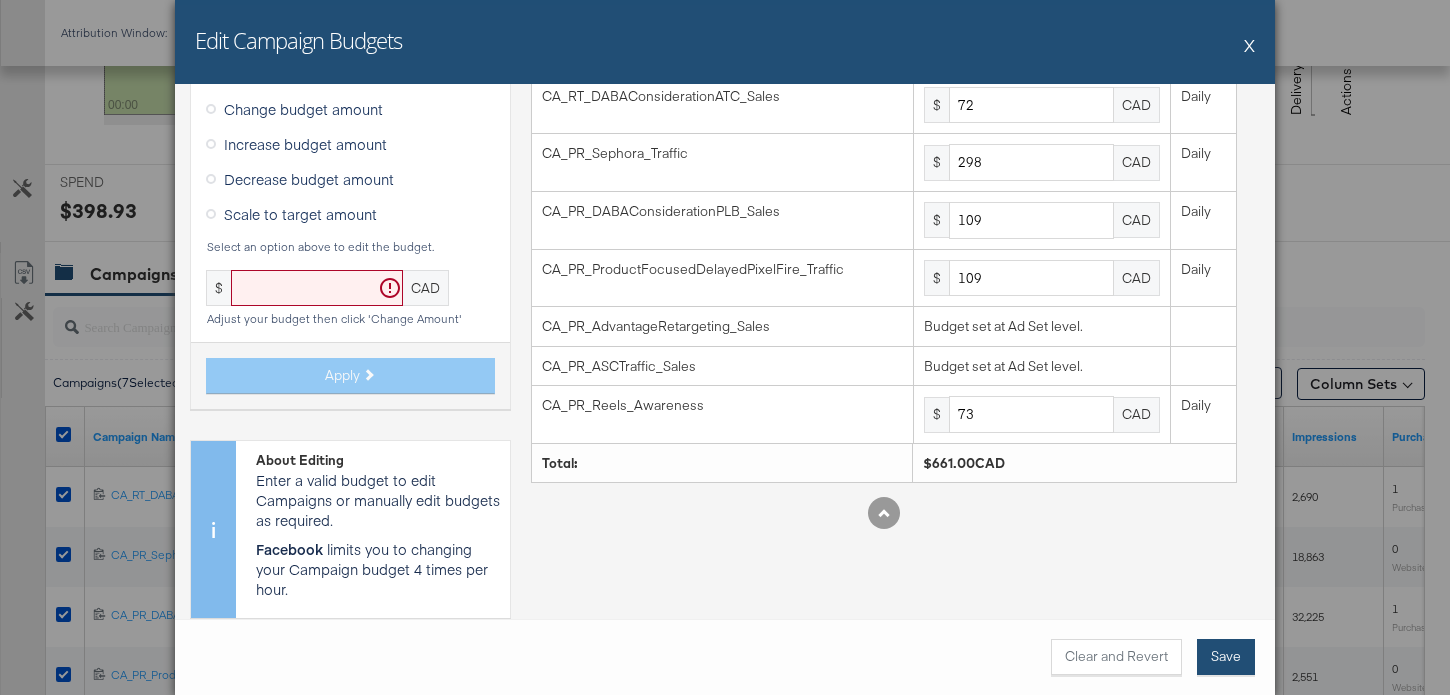click on "Save" at bounding box center (1226, 657) 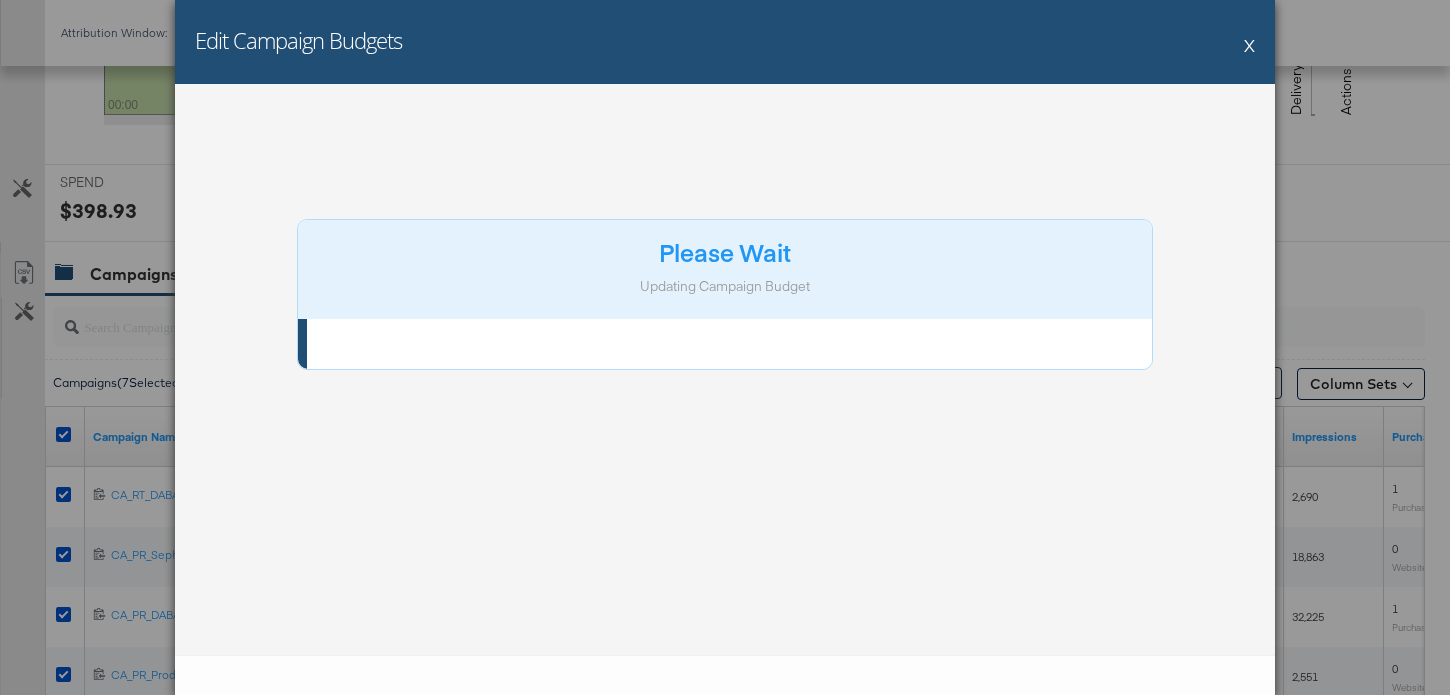 scroll, scrollTop: 0, scrollLeft: 0, axis: both 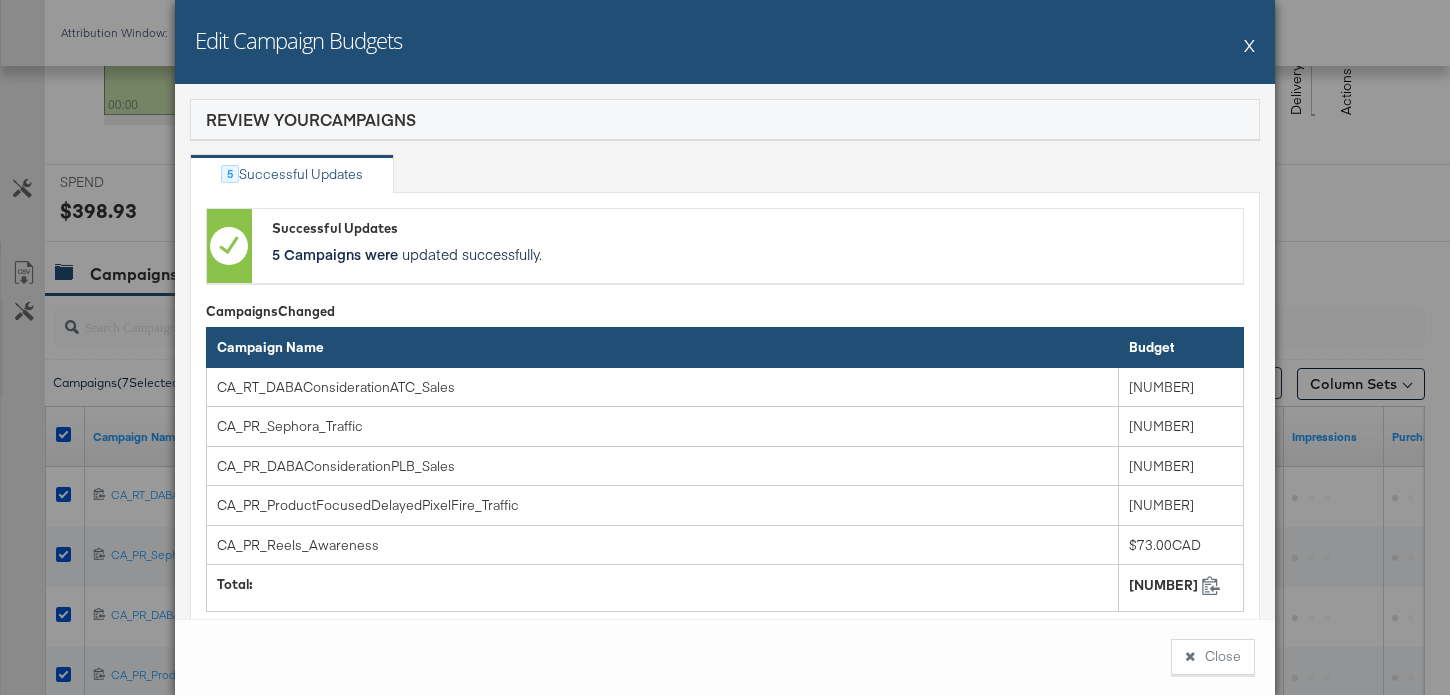 click on "Close" at bounding box center [1213, 657] 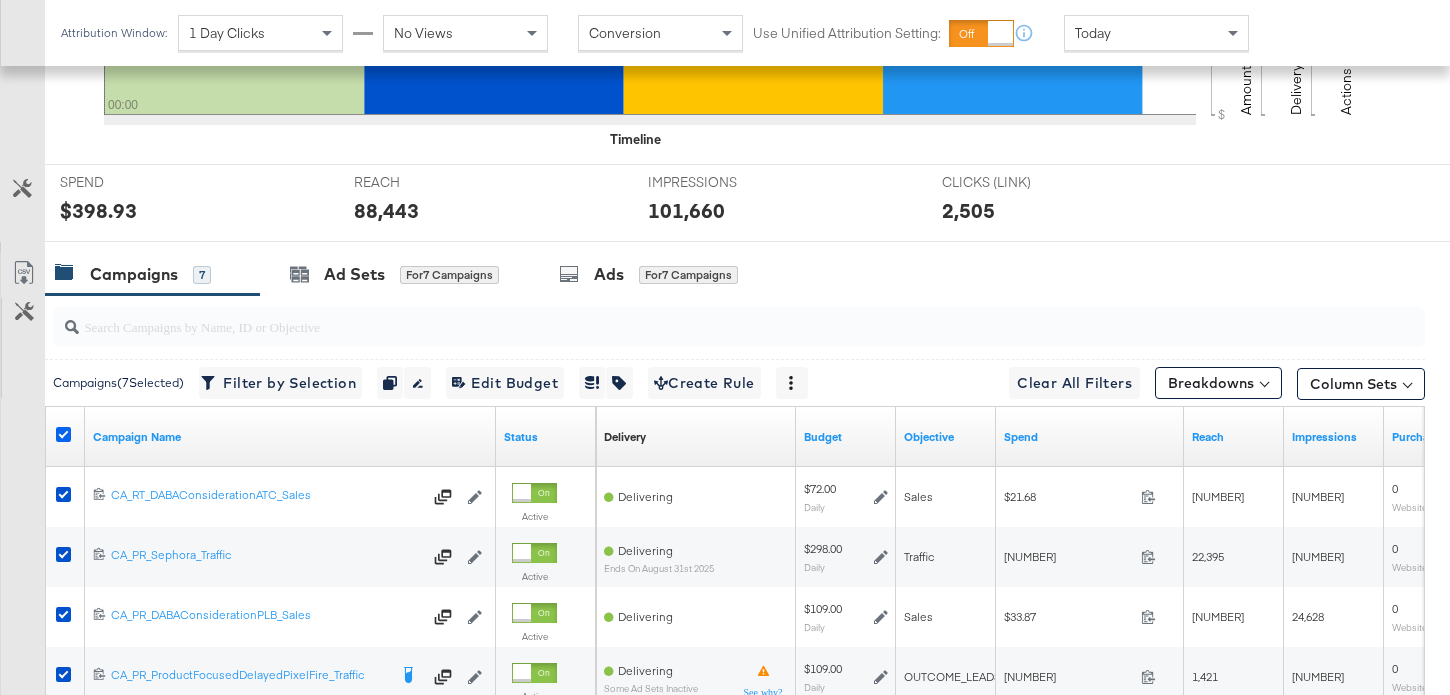 click at bounding box center (63, 434) 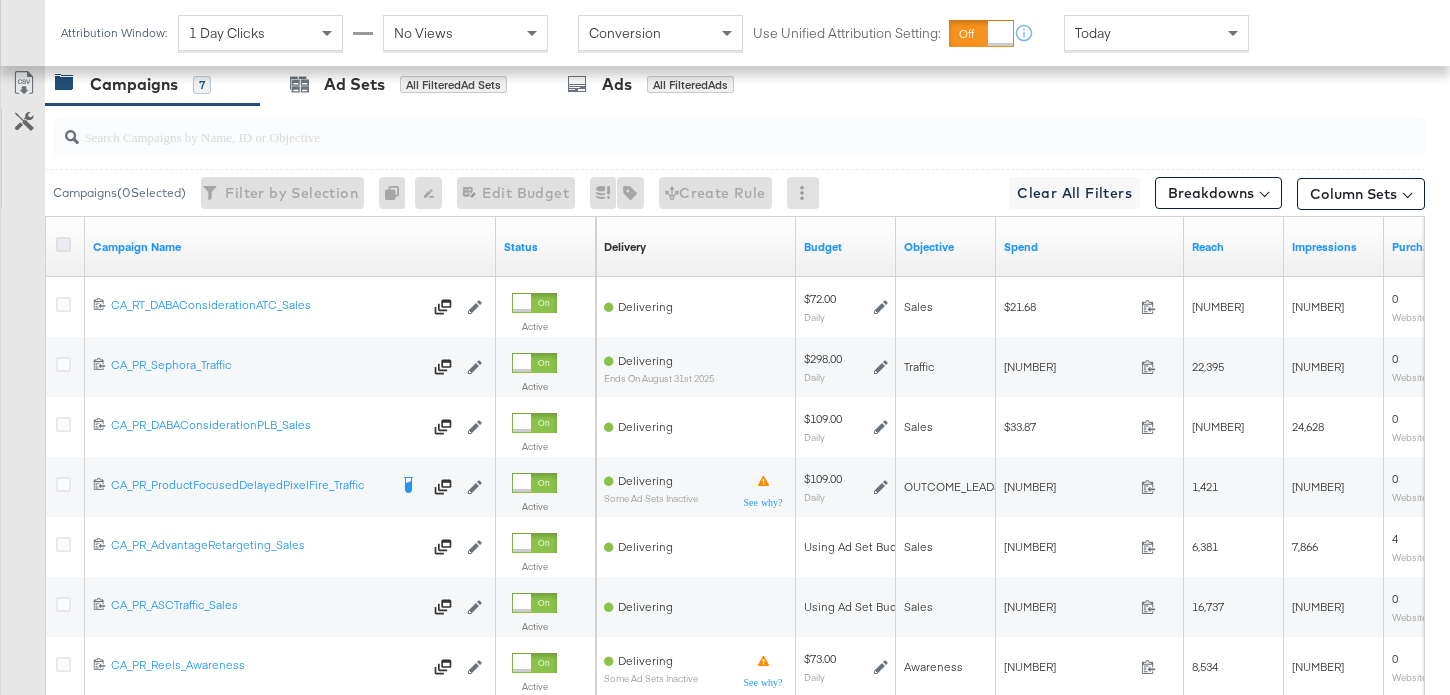 scroll, scrollTop: 900, scrollLeft: 0, axis: vertical 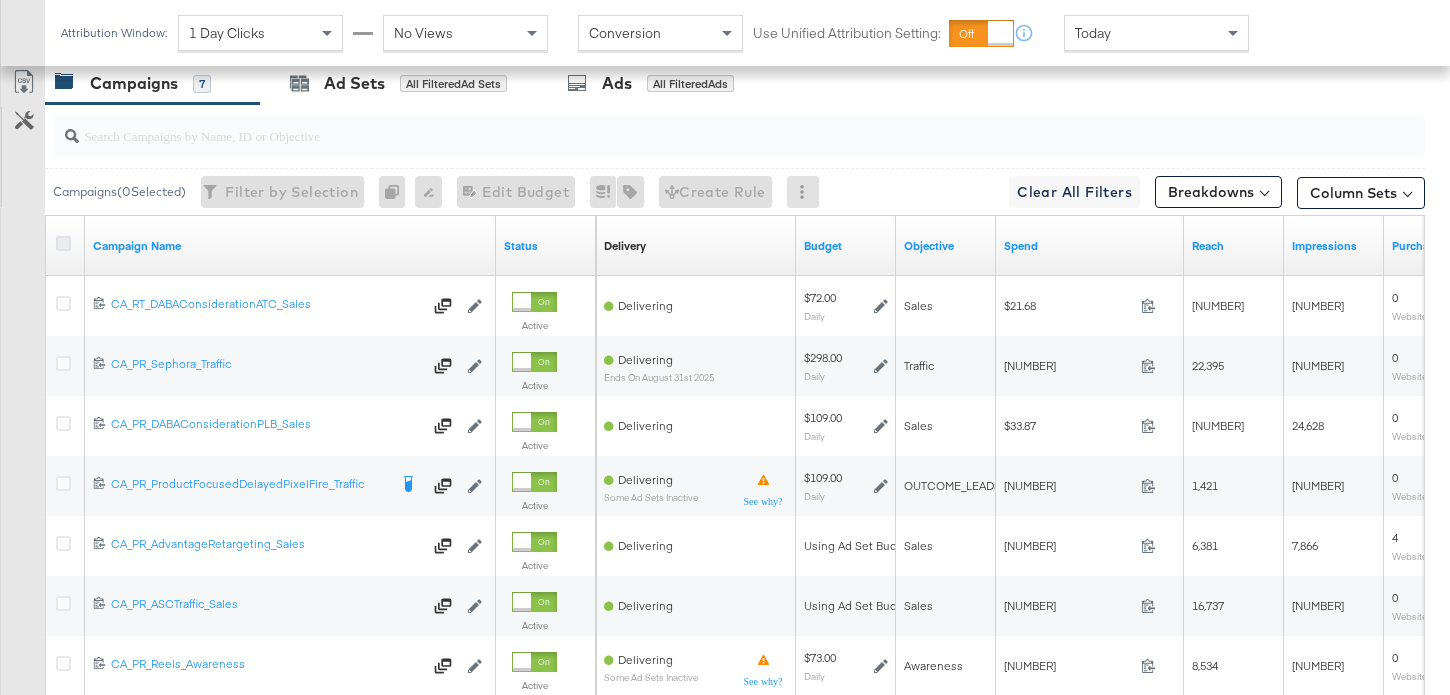 click at bounding box center [63, 243] 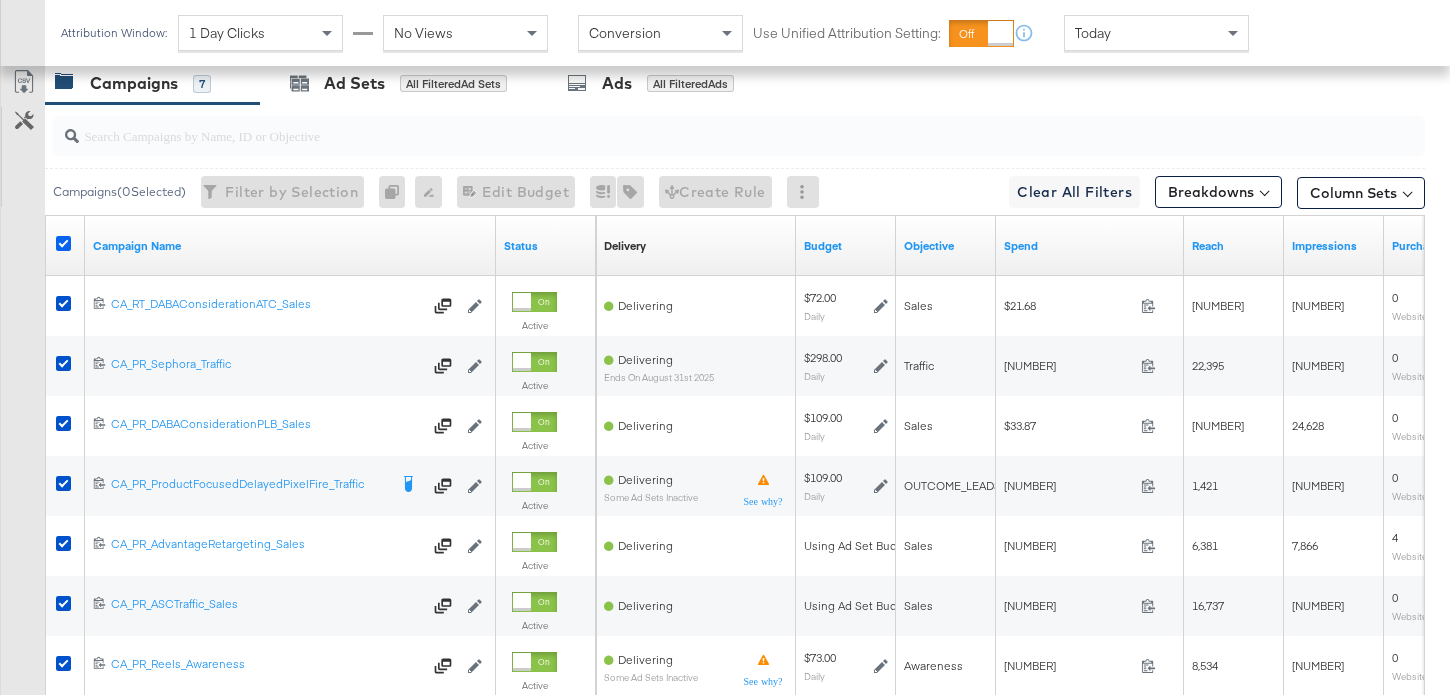 click at bounding box center (63, 243) 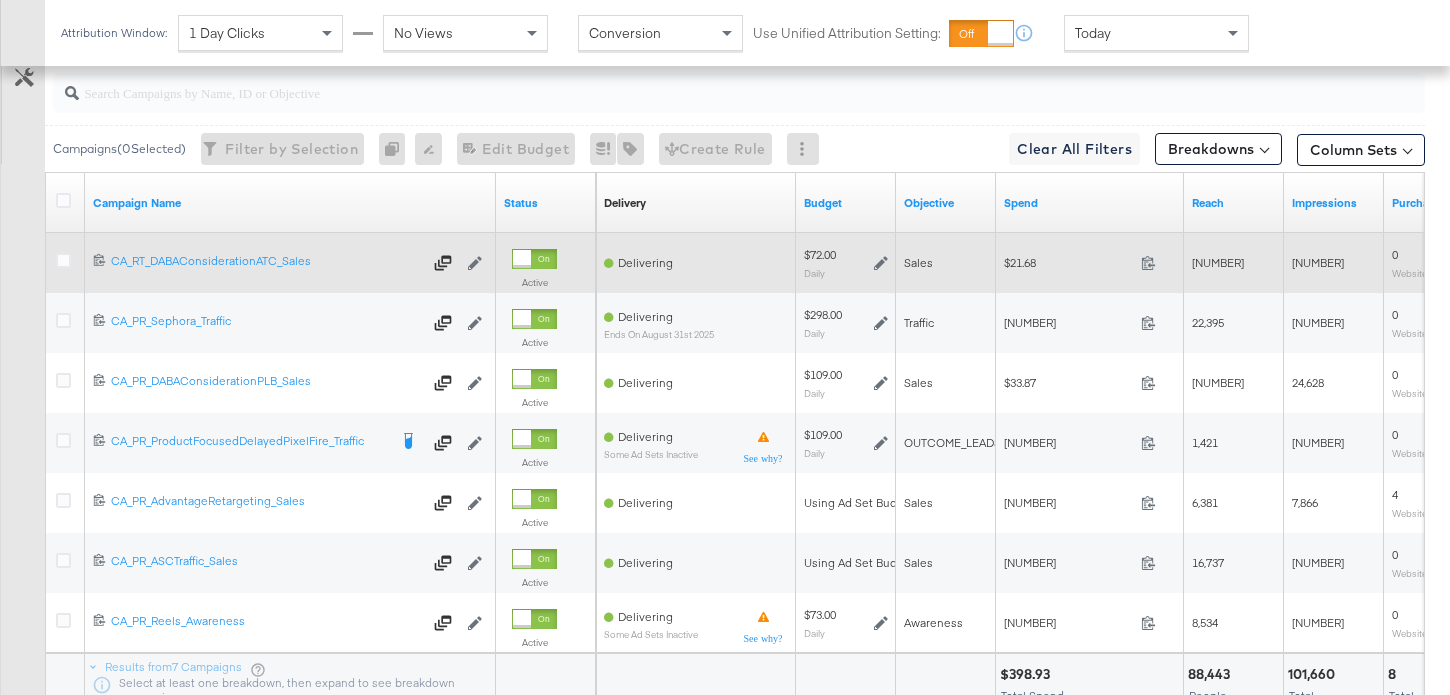 scroll, scrollTop: 1029, scrollLeft: 0, axis: vertical 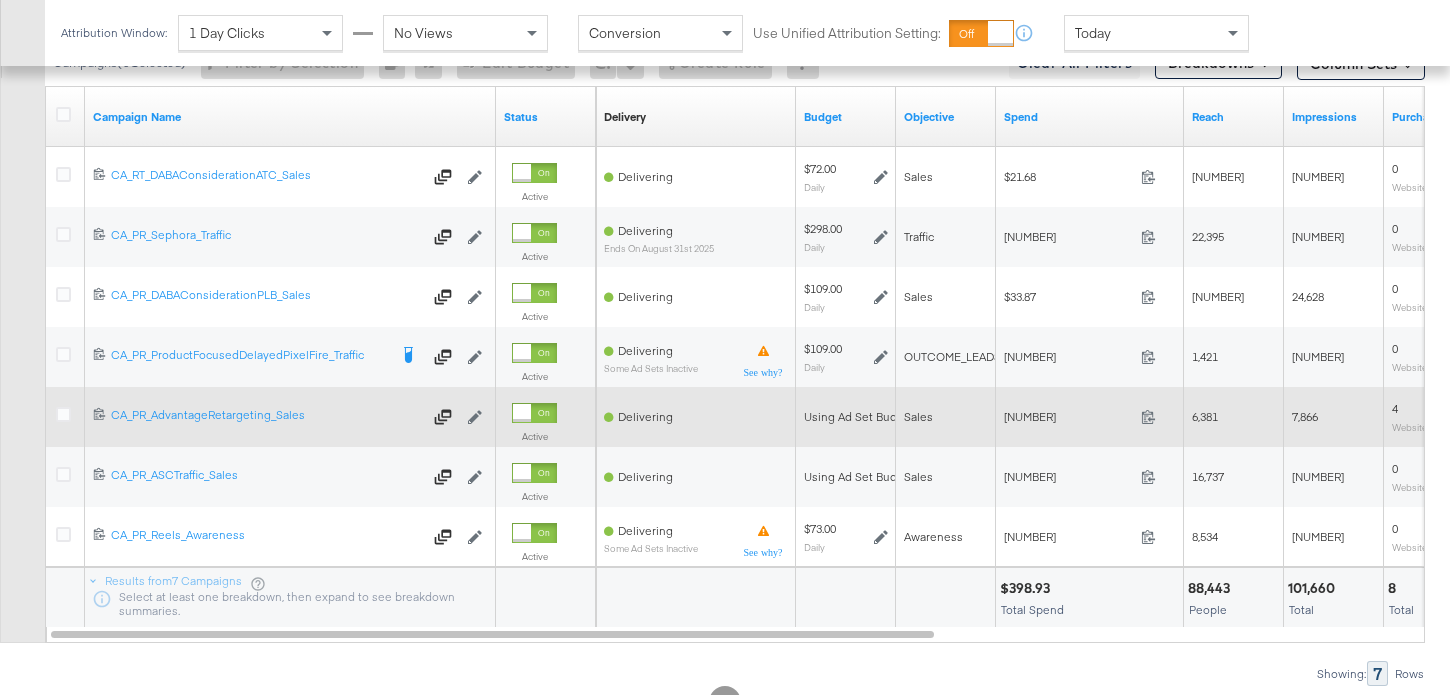click at bounding box center [66, 417] 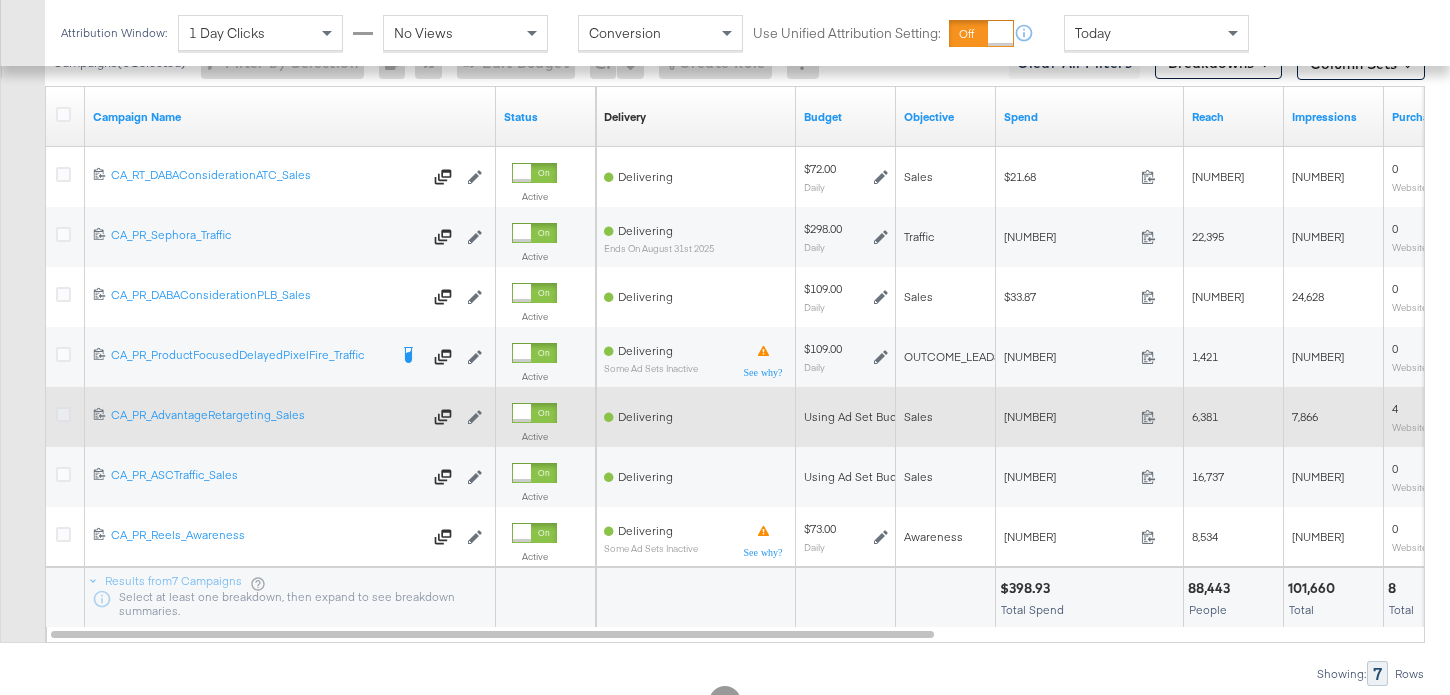 click at bounding box center [63, 414] 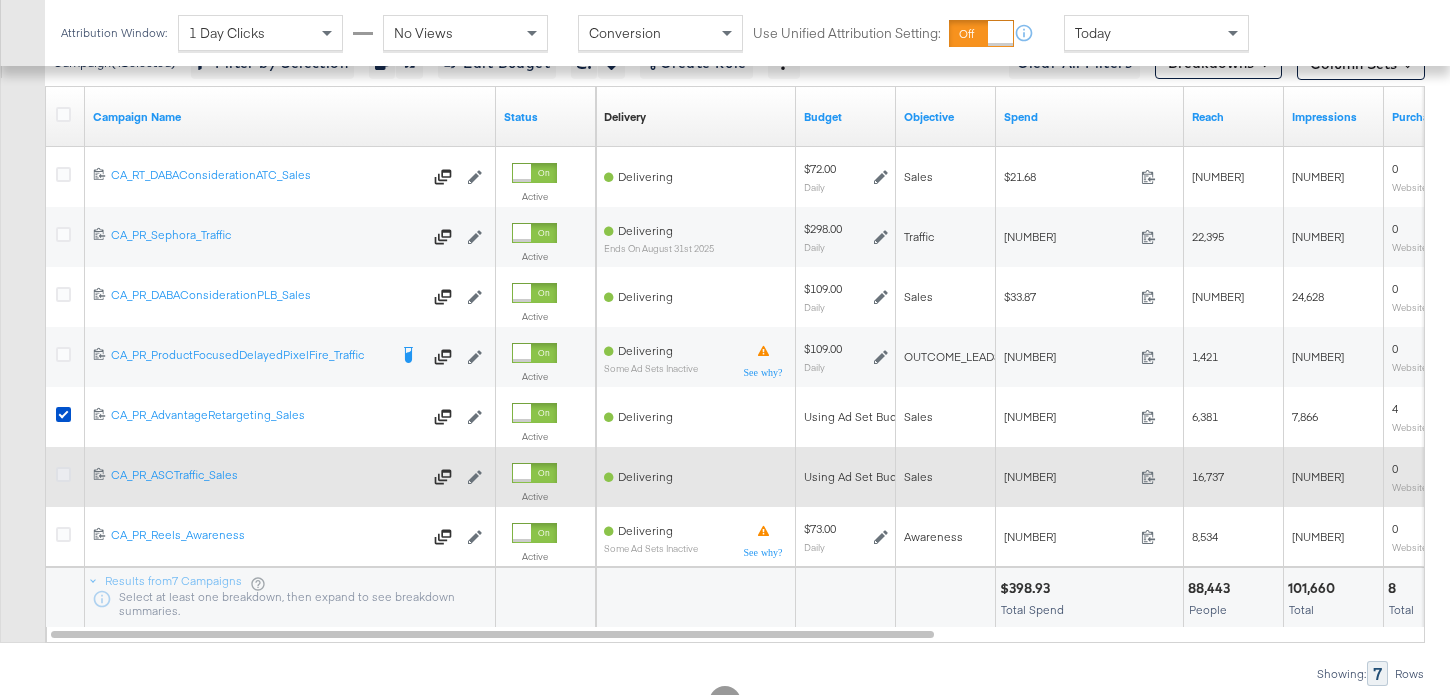 click at bounding box center [63, 474] 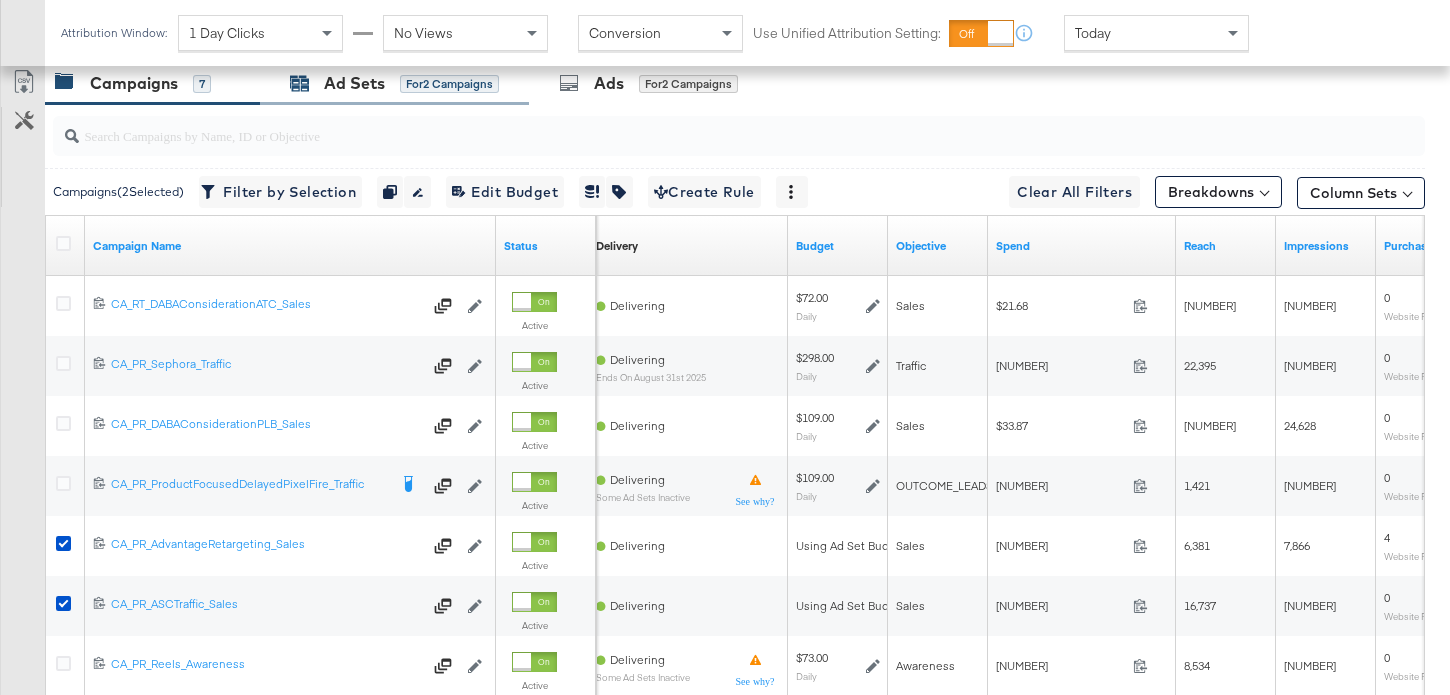 click on "Ad Sets" at bounding box center (354, 83) 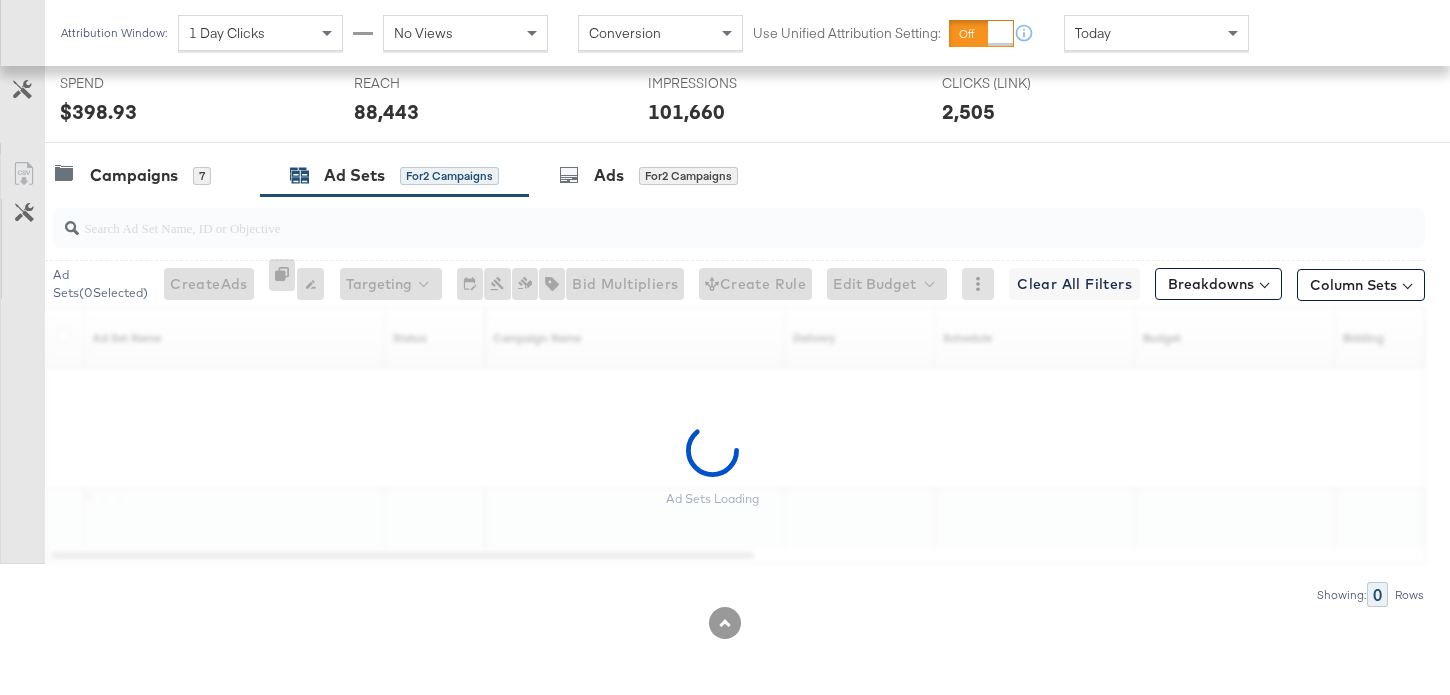 scroll, scrollTop: 808, scrollLeft: 0, axis: vertical 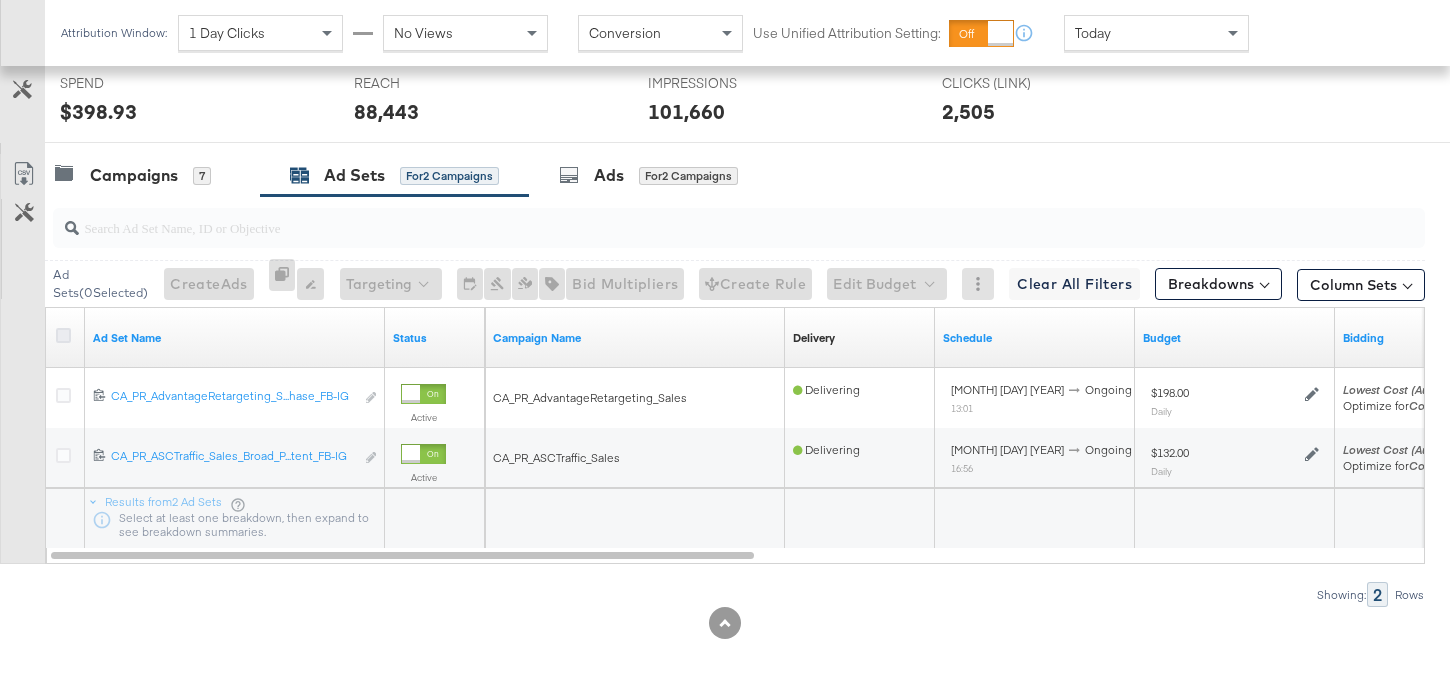 click at bounding box center [63, 335] 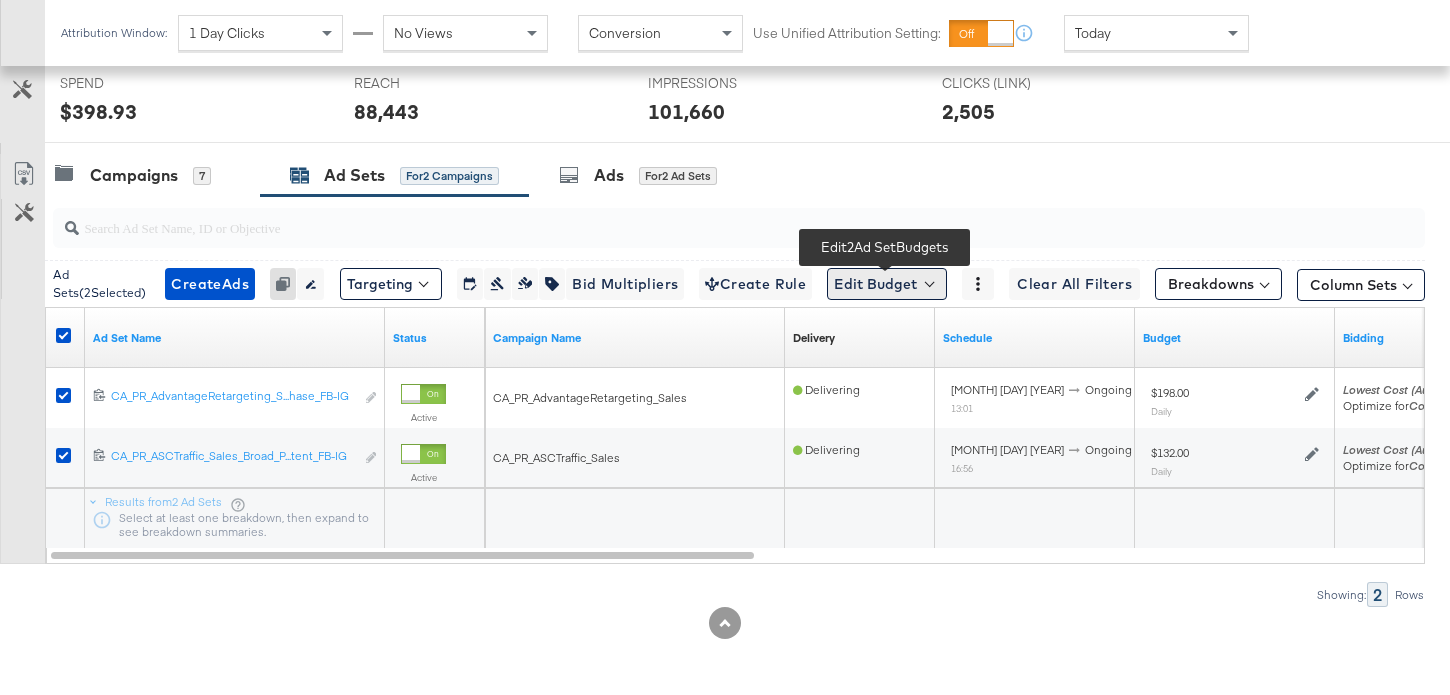 click on "Edit Budget" at bounding box center [887, 284] 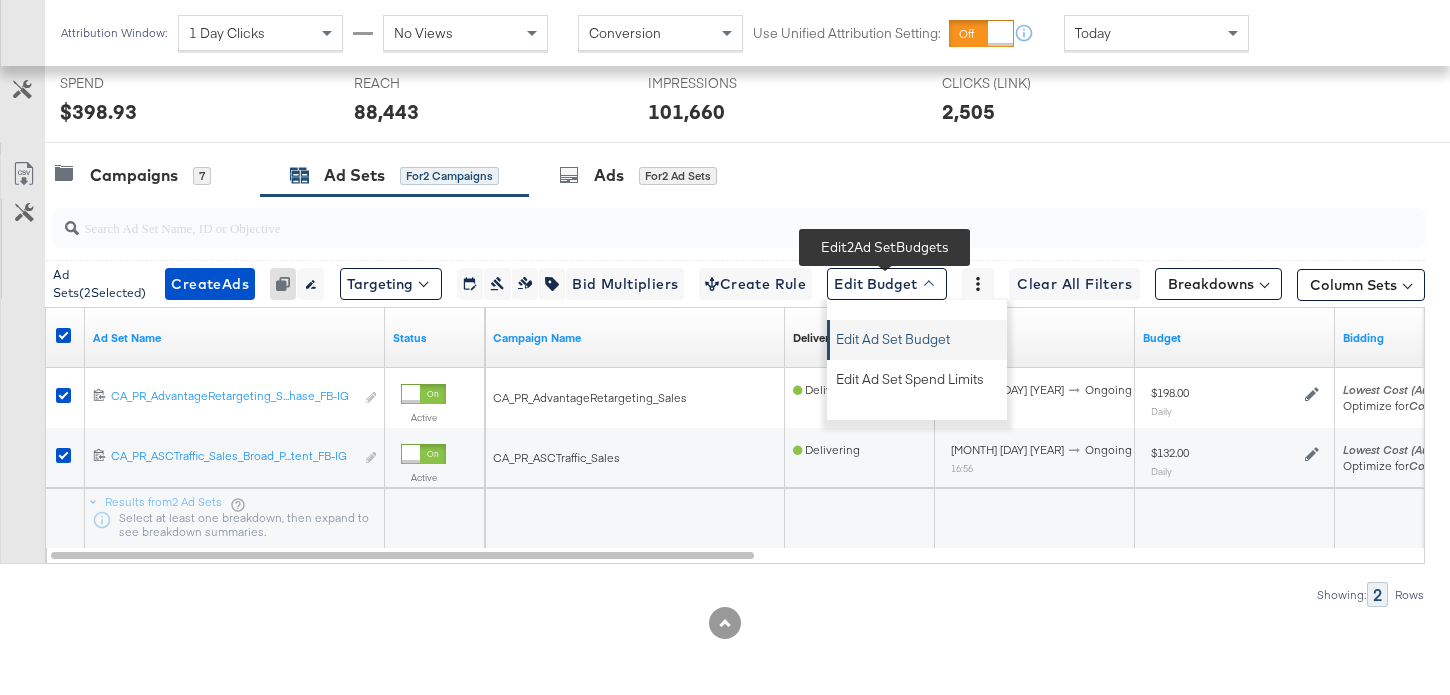 click on "Edit Ad Set Budget" at bounding box center [893, 336] 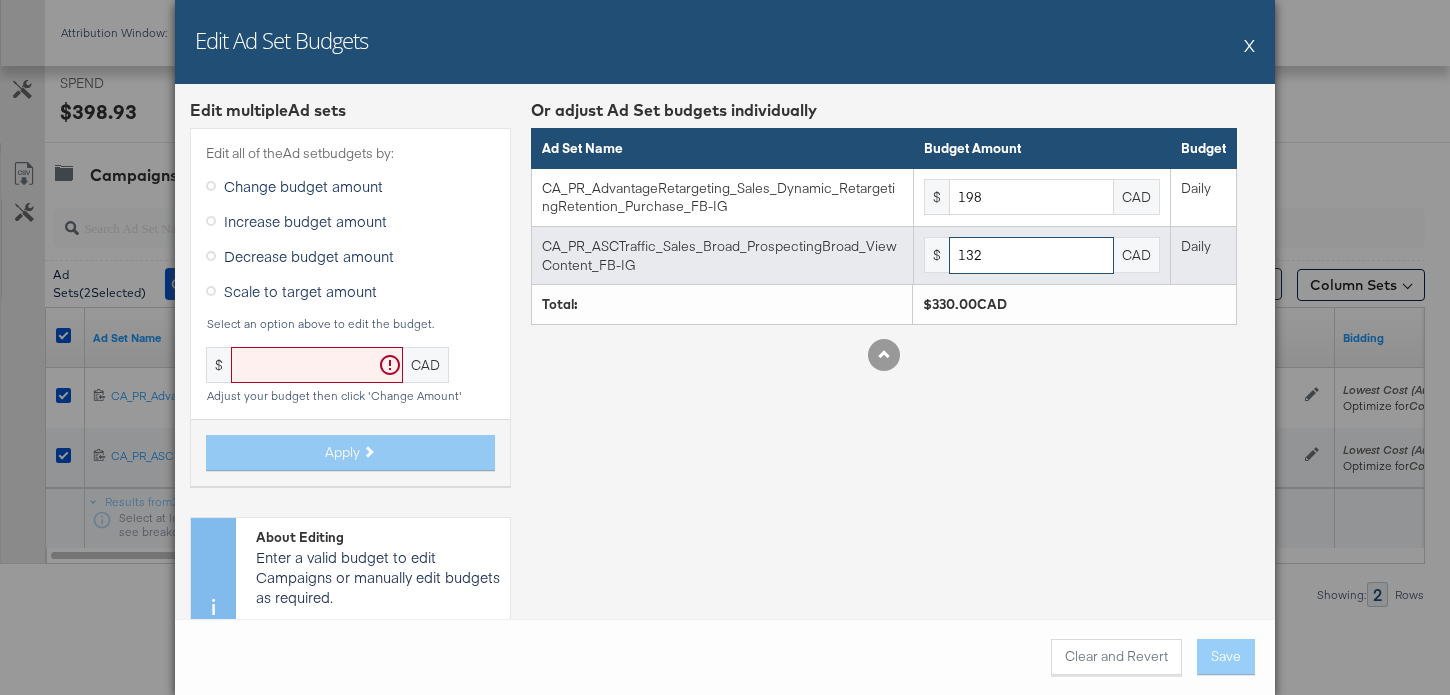 click on "132" at bounding box center (1031, 255) 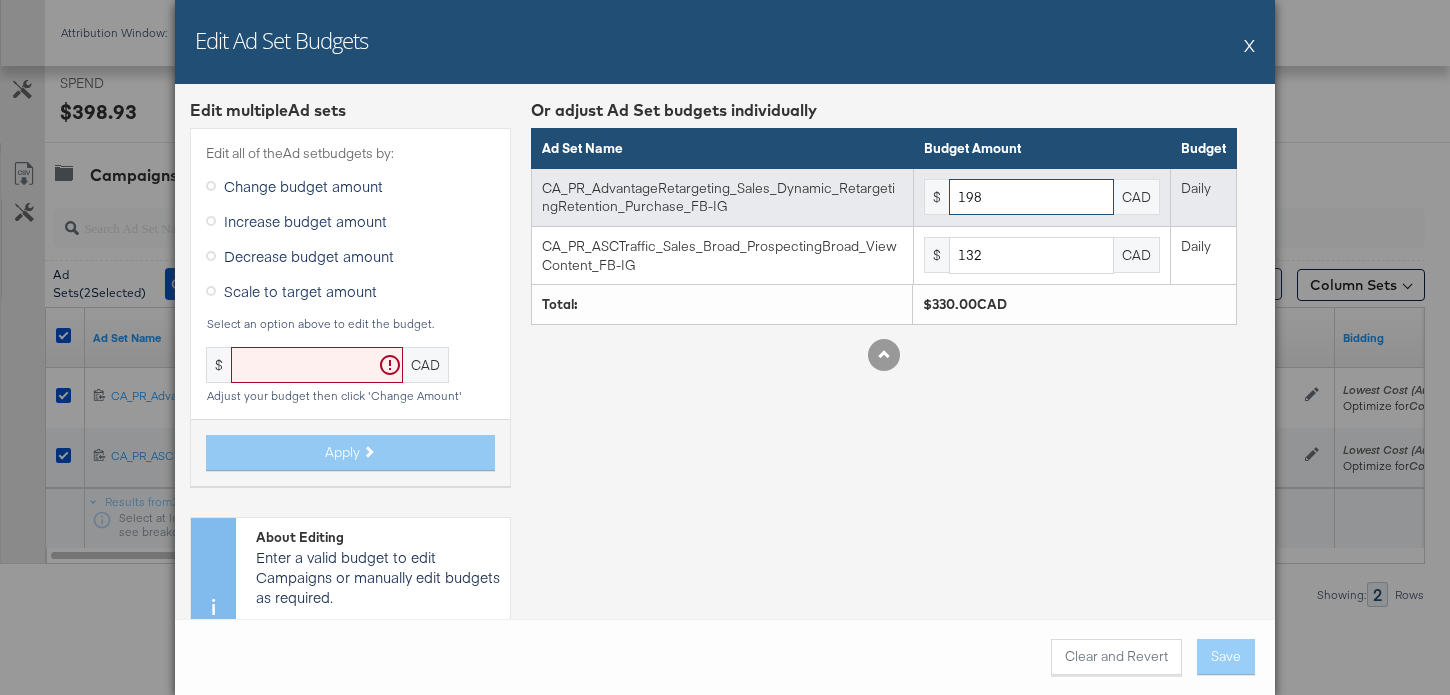 click on "198" at bounding box center (1031, 197) 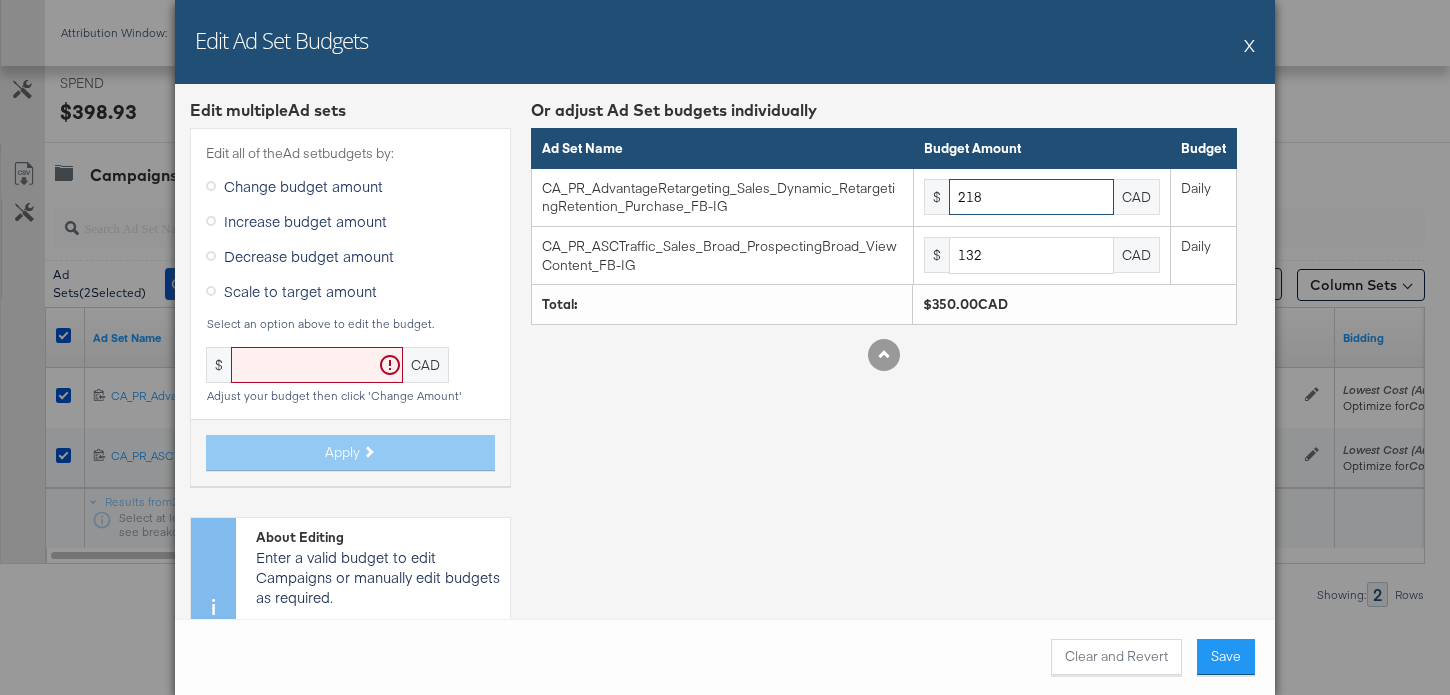 type on "218" 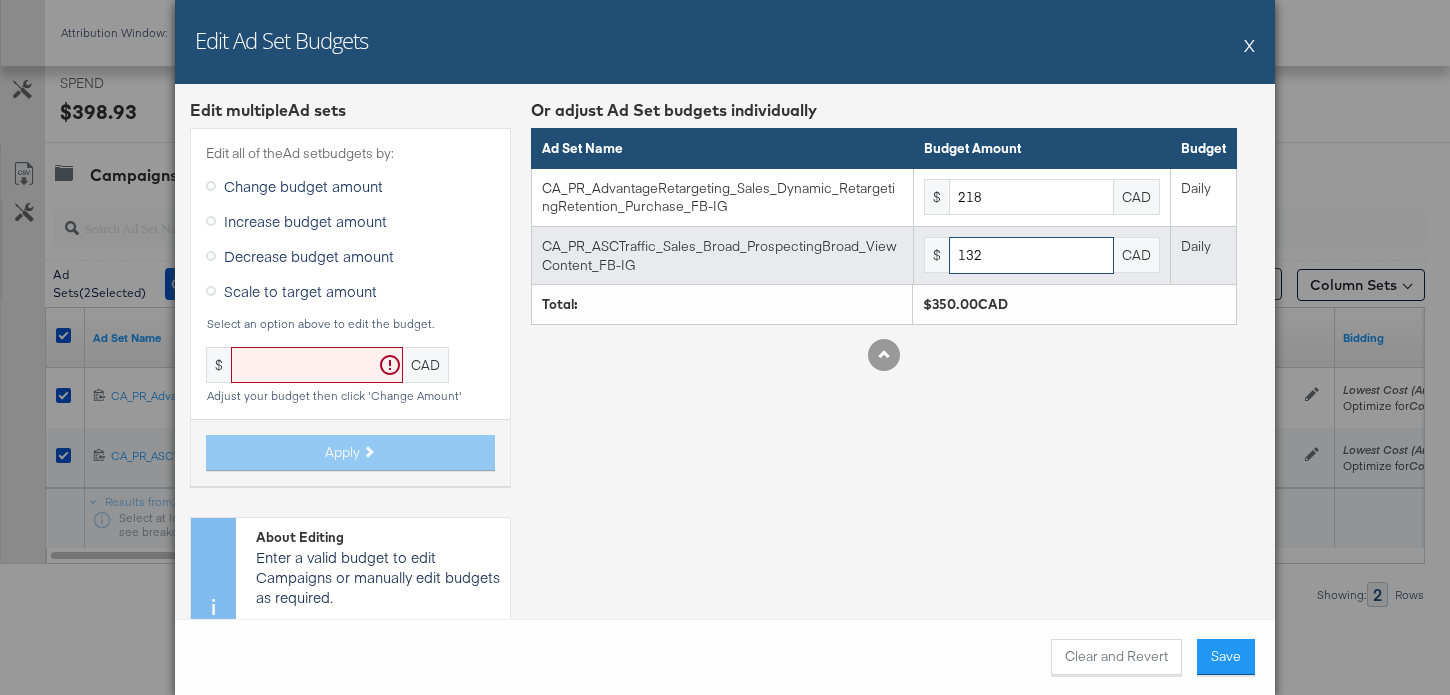 click on "132" at bounding box center (1031, 255) 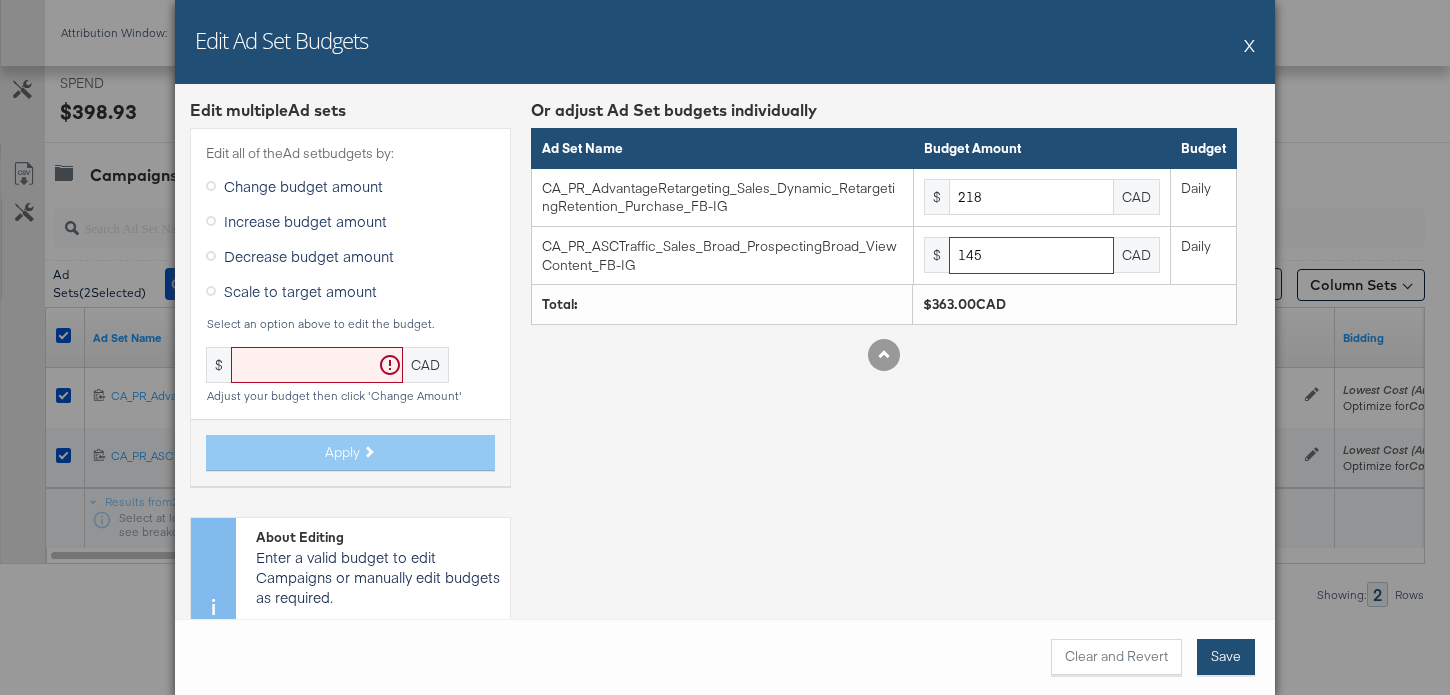 type on "145" 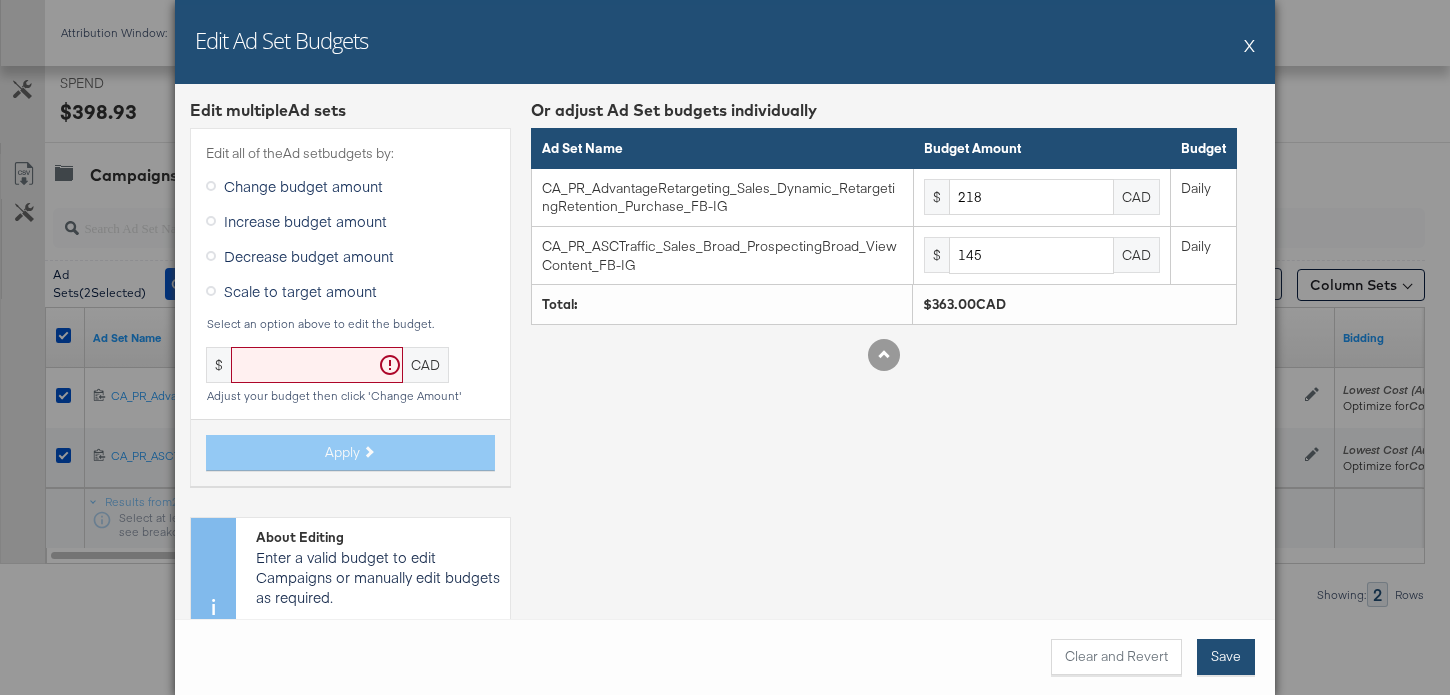 click on "Save" at bounding box center (1226, 657) 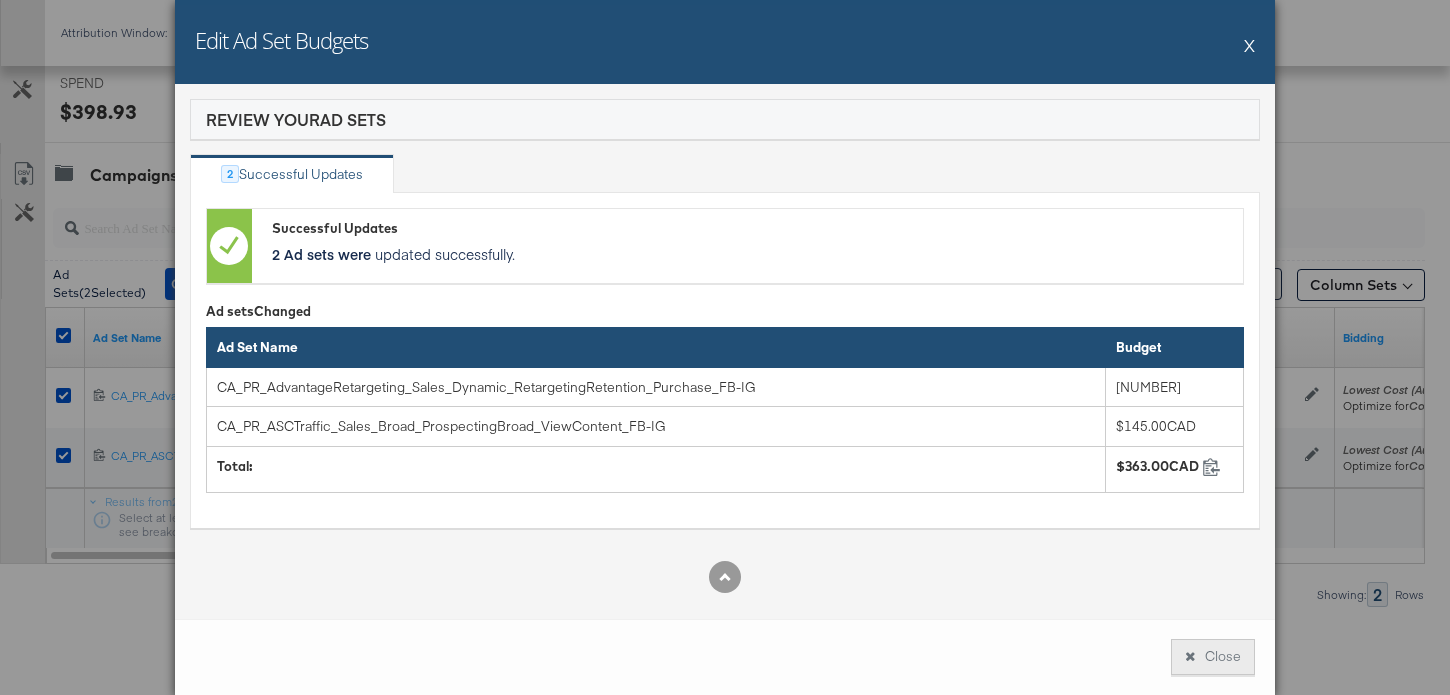 click on "Close" at bounding box center (1213, 657) 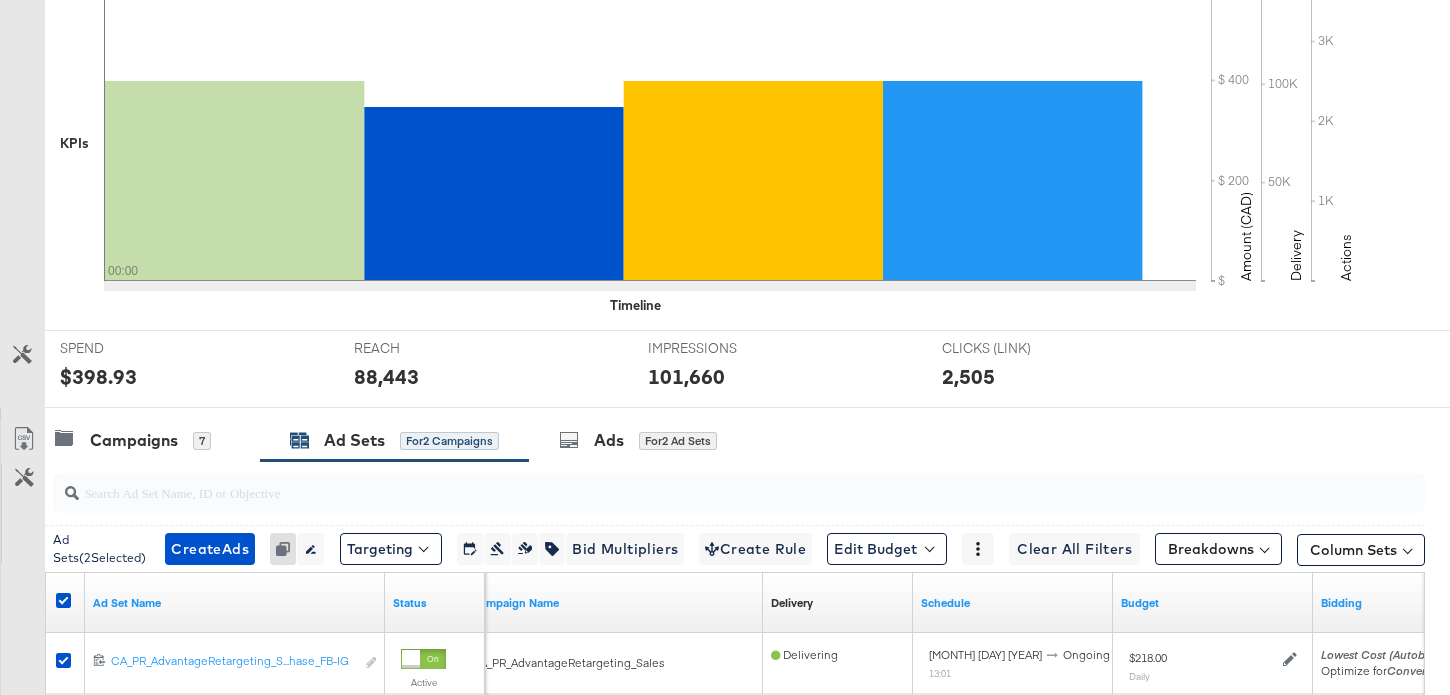 scroll, scrollTop: 0, scrollLeft: 0, axis: both 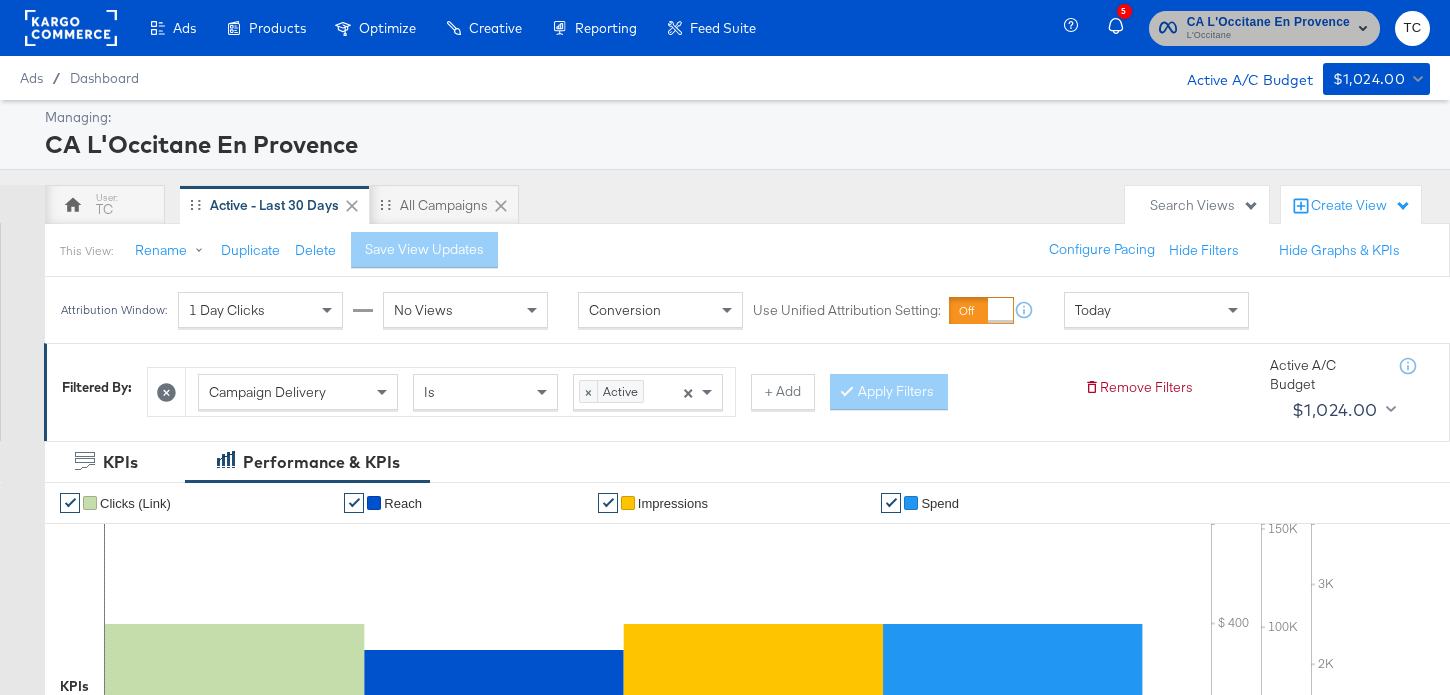 click on "L'Occitane" at bounding box center (1268, 36) 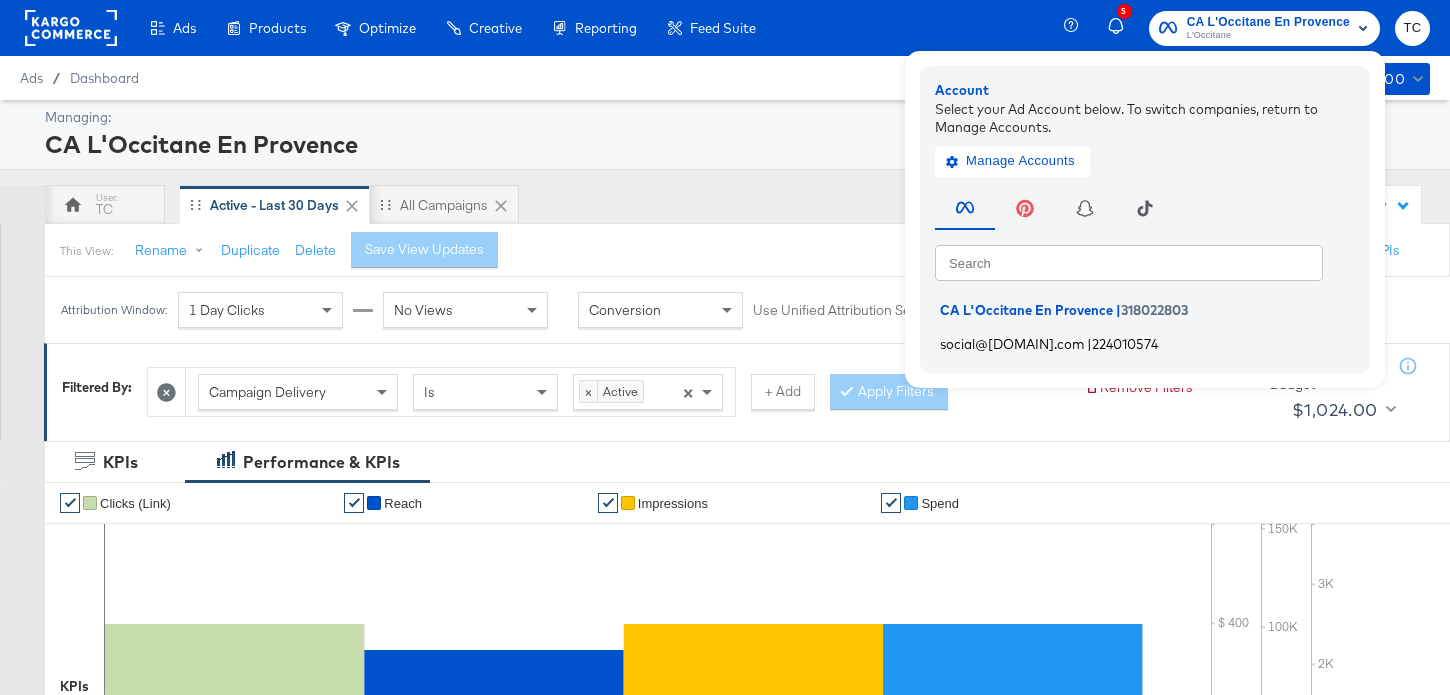 click on "224010574" at bounding box center (1125, 343) 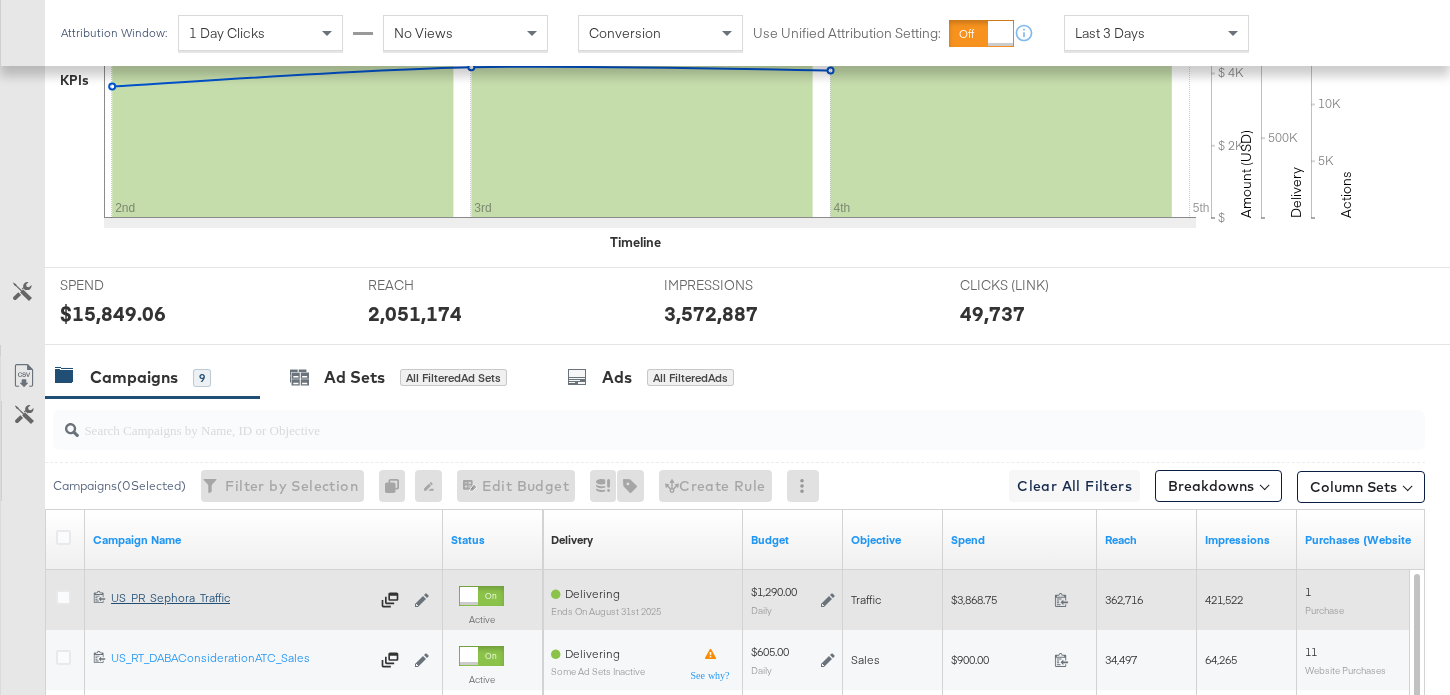 scroll, scrollTop: 804, scrollLeft: 0, axis: vertical 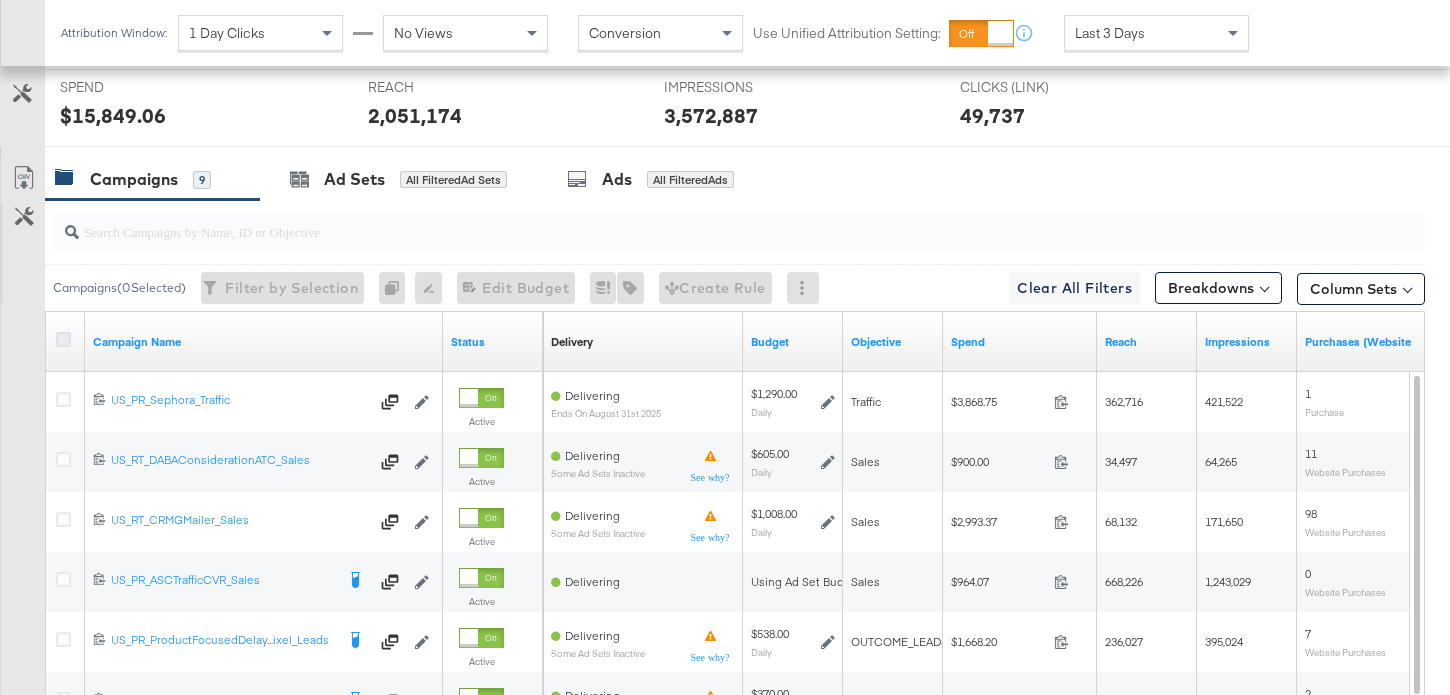 click at bounding box center (63, 339) 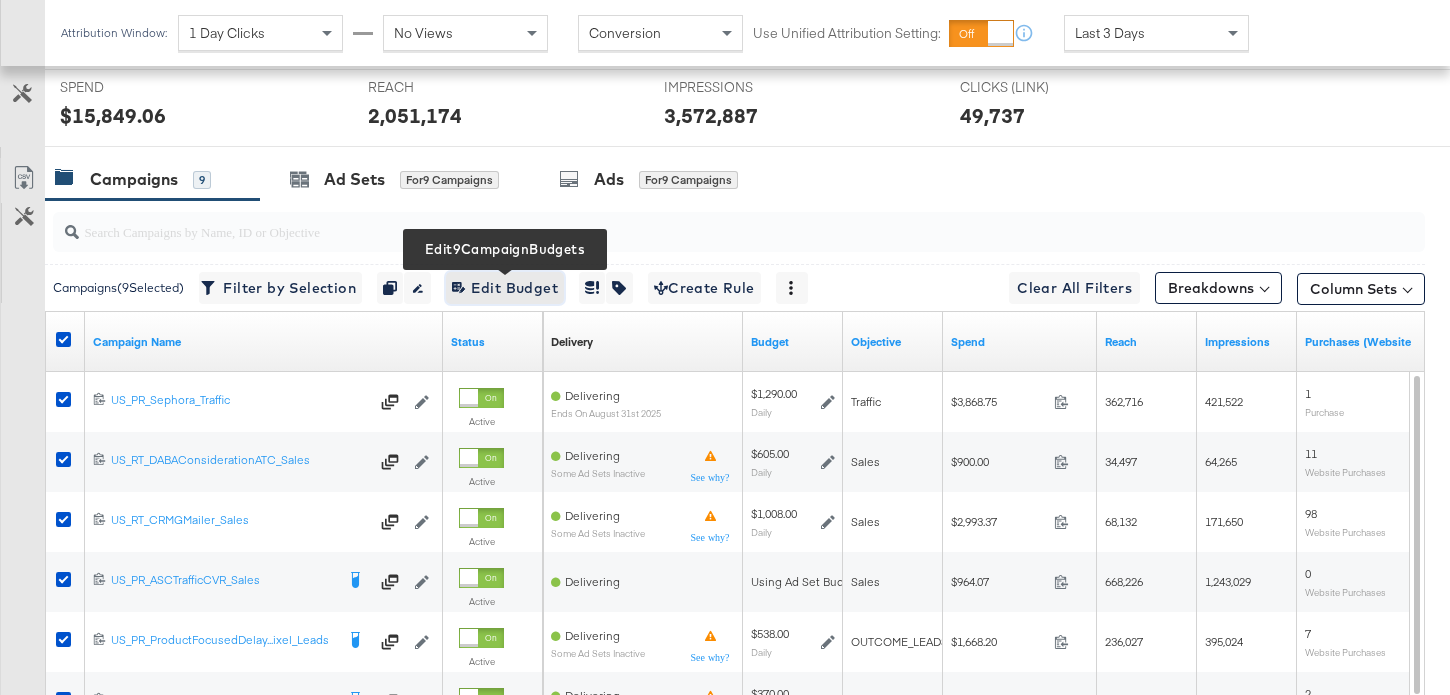 click on "Edit  9  Campaign  Budgets Edit Budget" at bounding box center (505, 288) 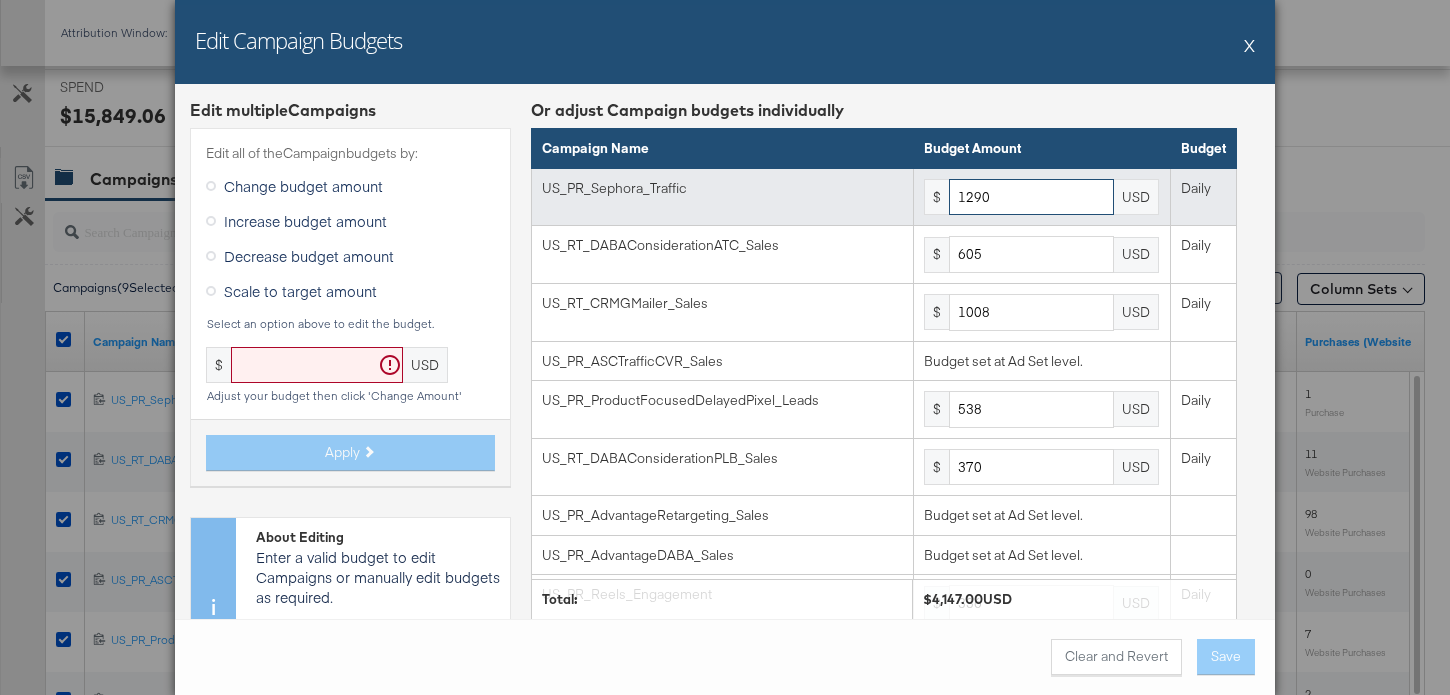 click on "1290" at bounding box center [1031, 197] 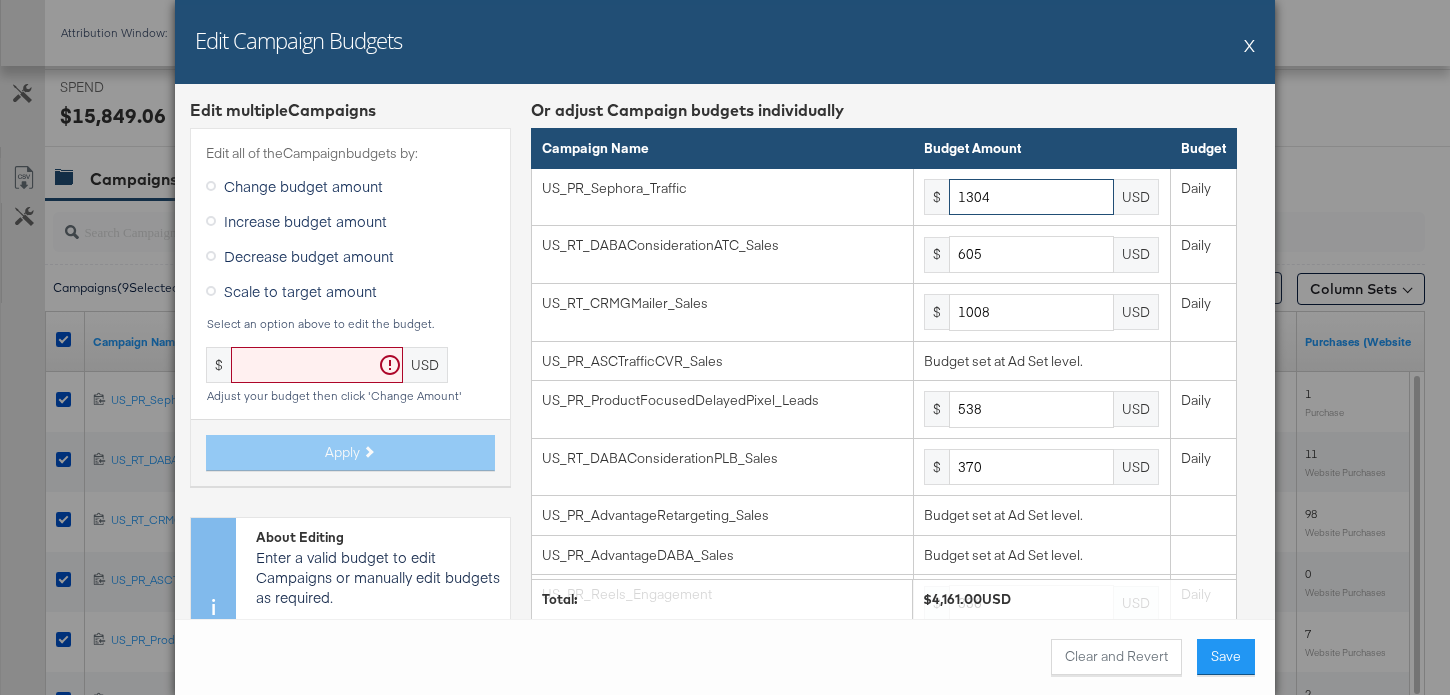 type on "1304" 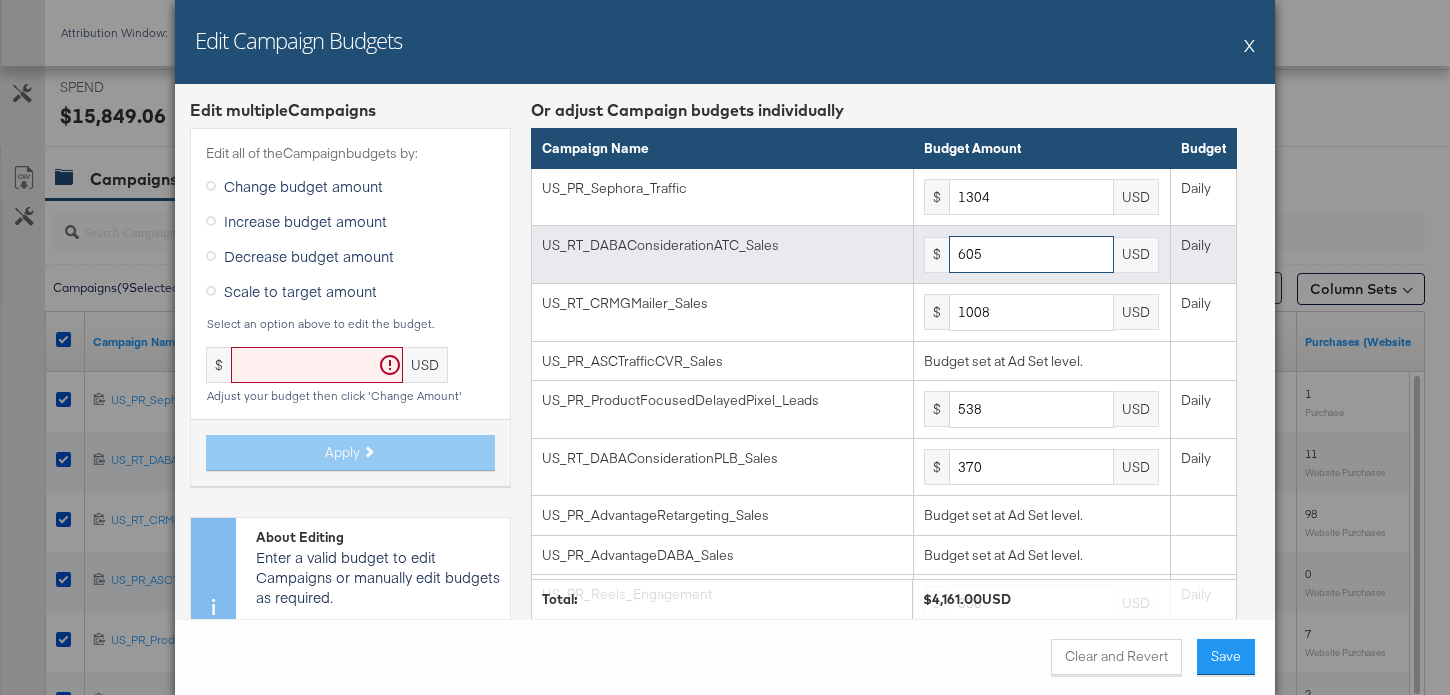 click on "605" at bounding box center [1031, 254] 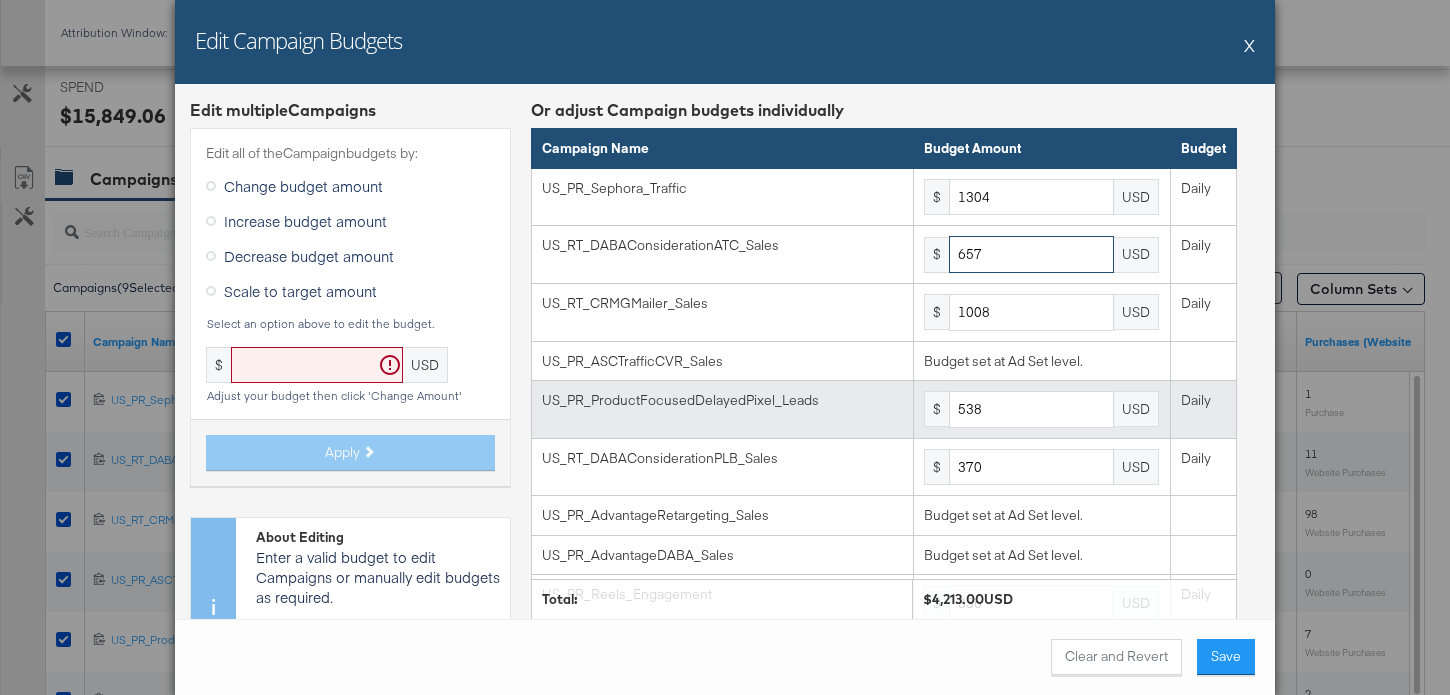 scroll, scrollTop: 66, scrollLeft: 0, axis: vertical 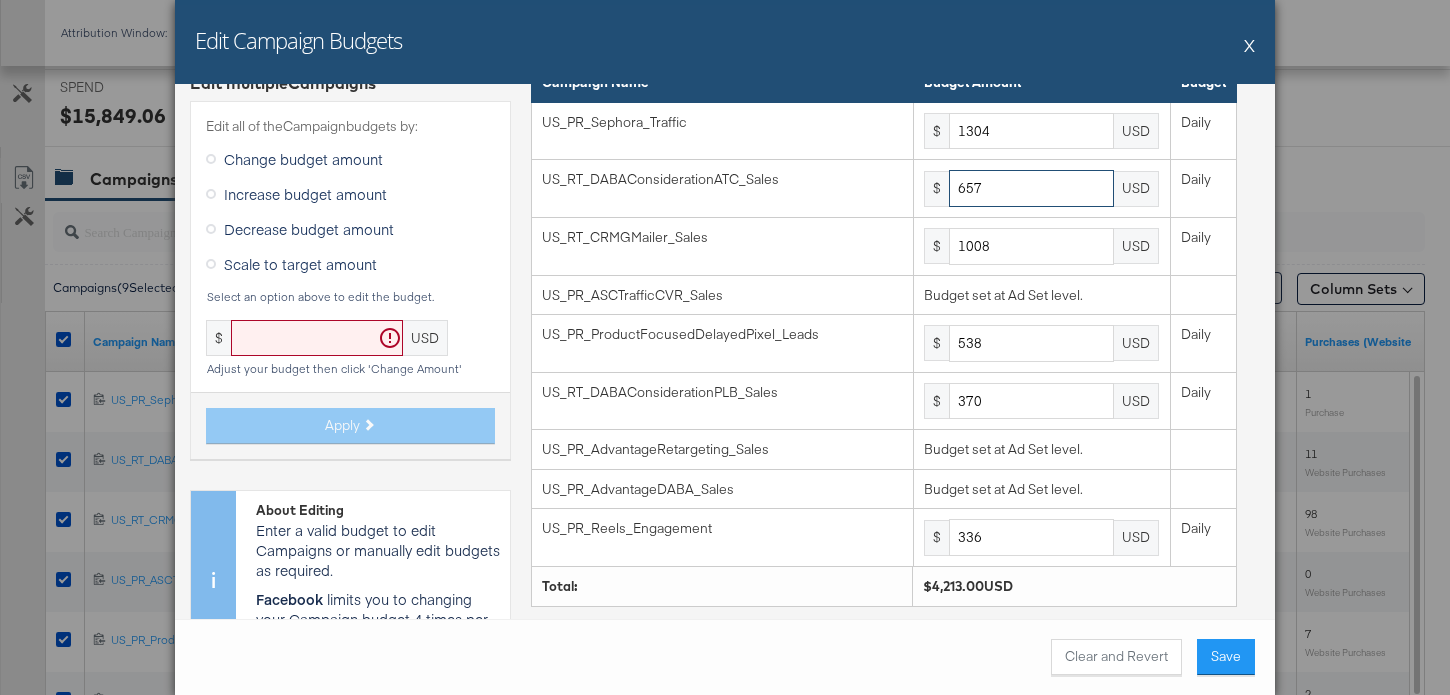 type on "657" 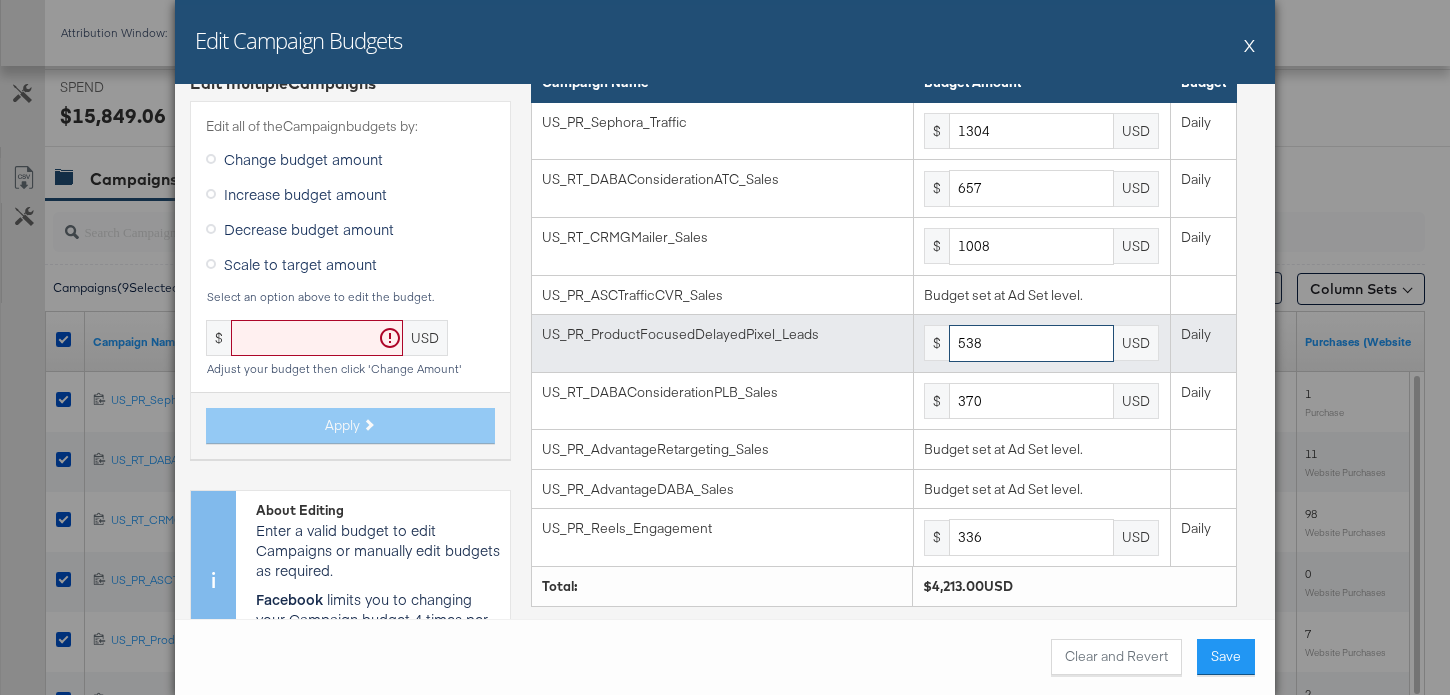click on "538" at bounding box center [1031, 343] 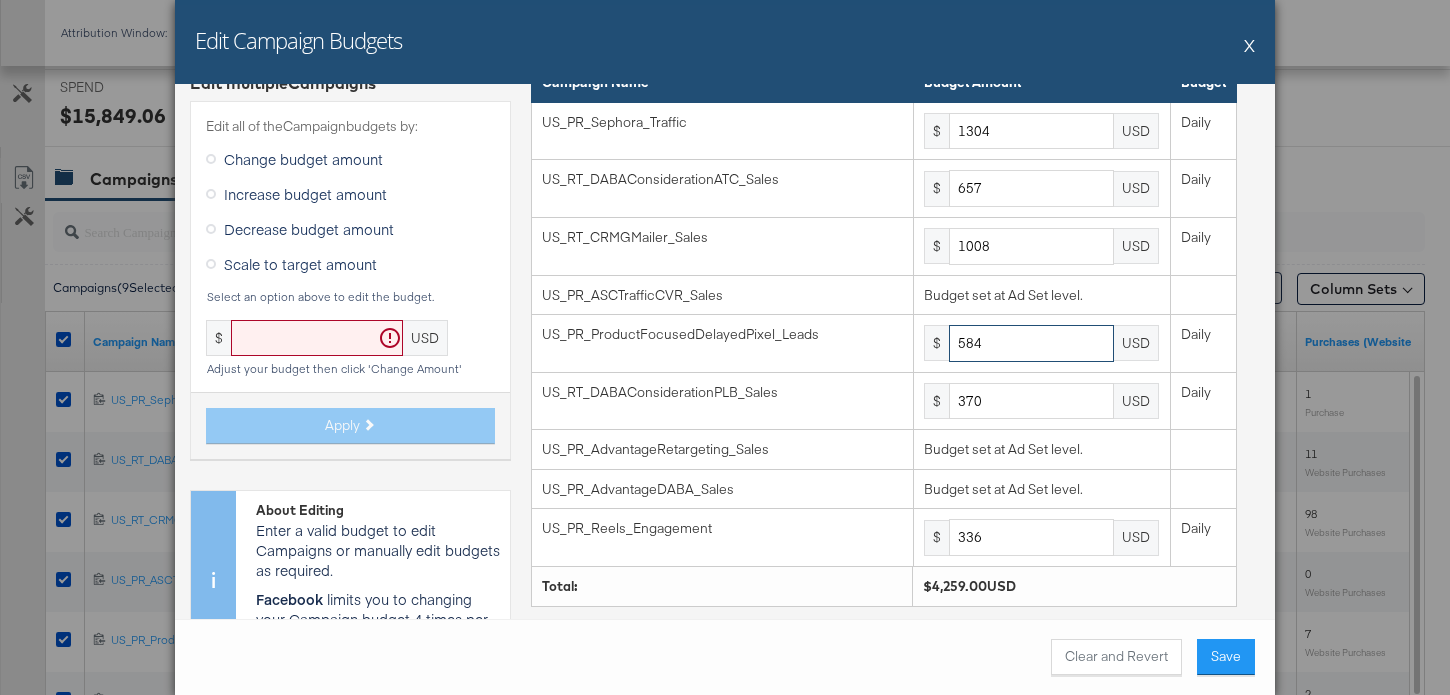 type on "584" 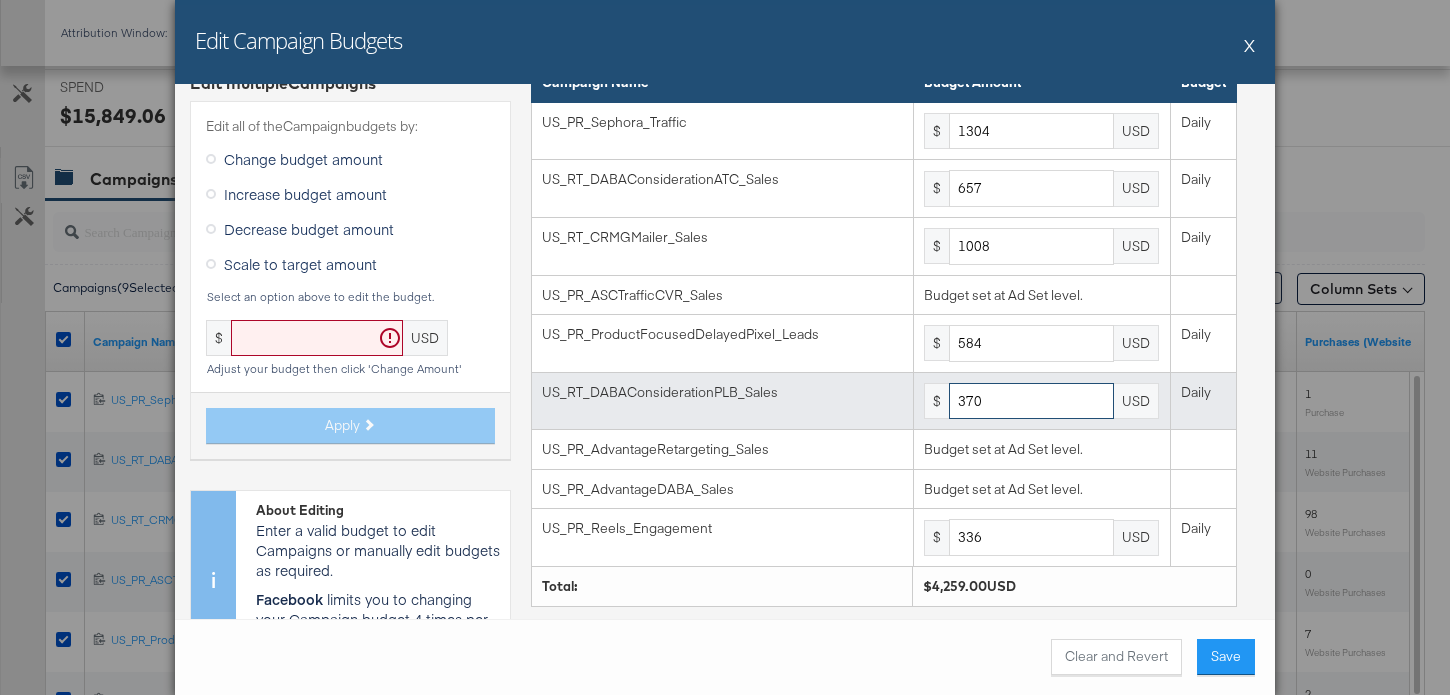 click on "370" at bounding box center (1031, 401) 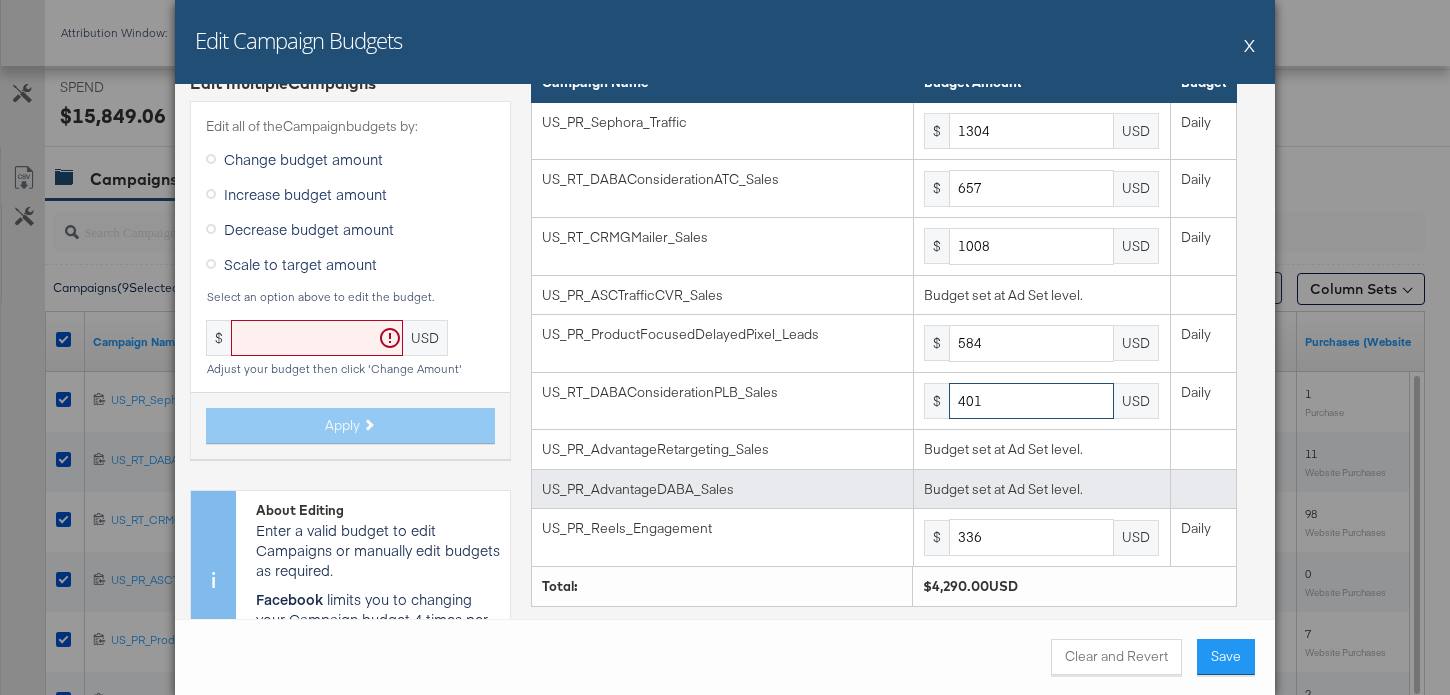 scroll, scrollTop: 115, scrollLeft: 0, axis: vertical 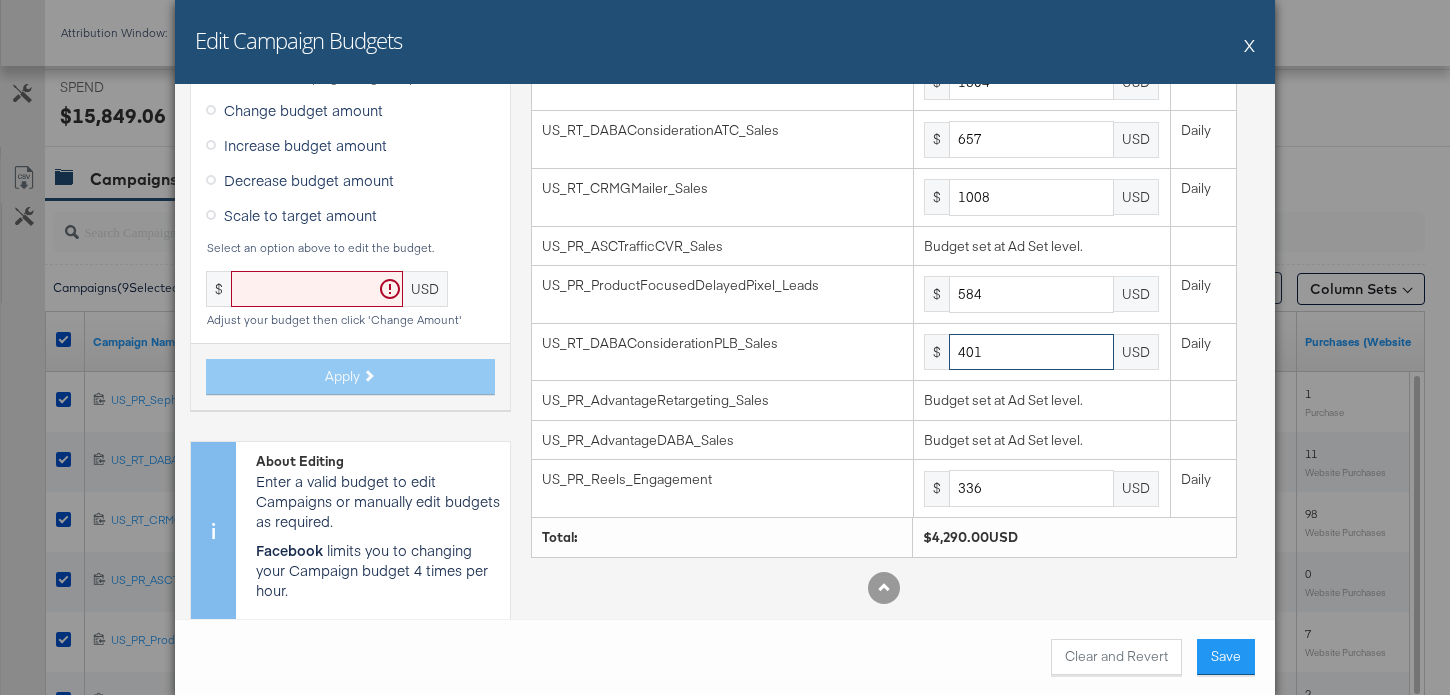 type on "401" 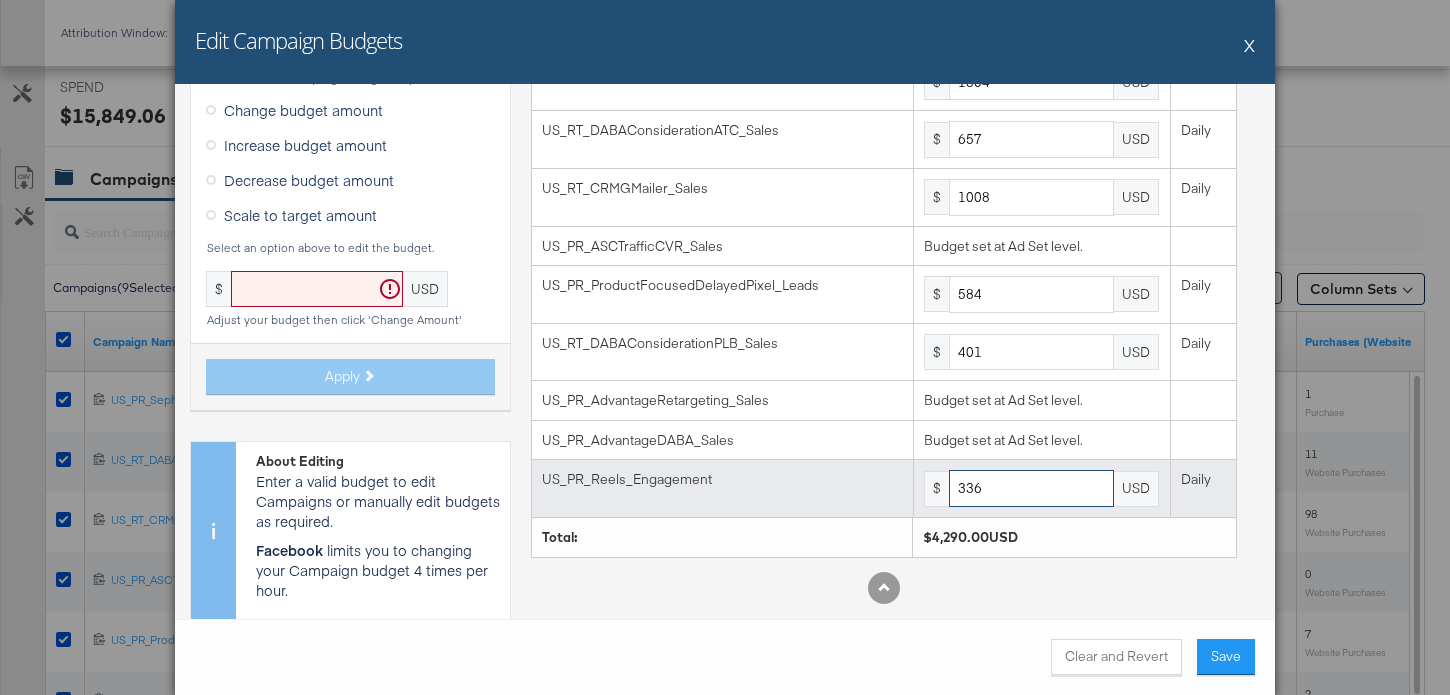 click on "336" at bounding box center [1031, 488] 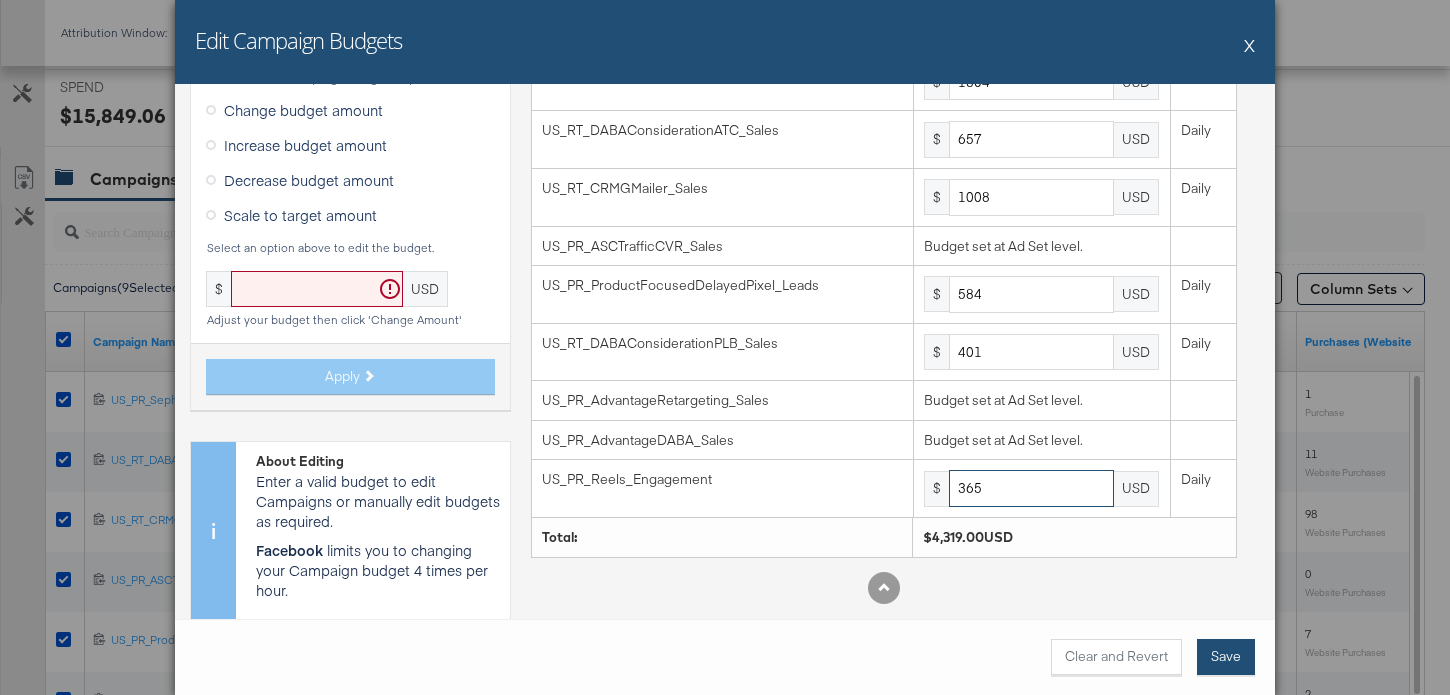 type on "365" 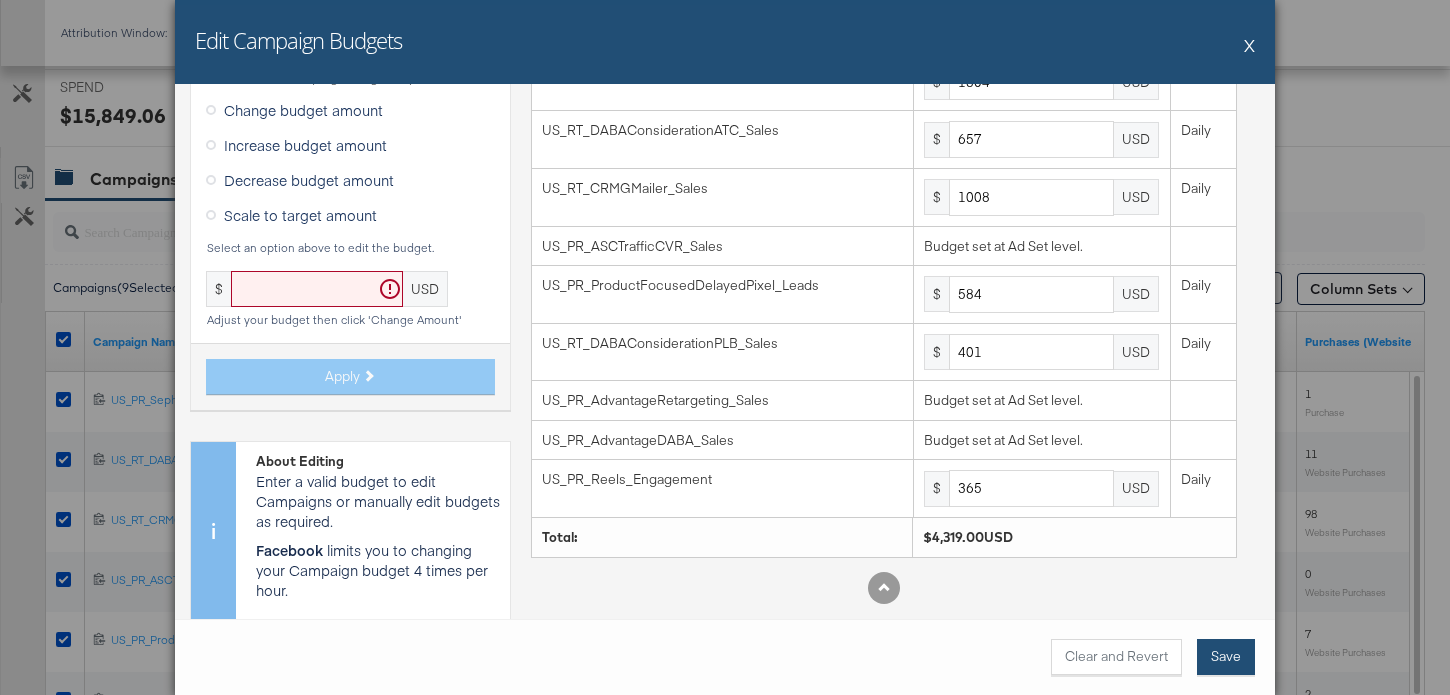 click on "Save" at bounding box center [1226, 657] 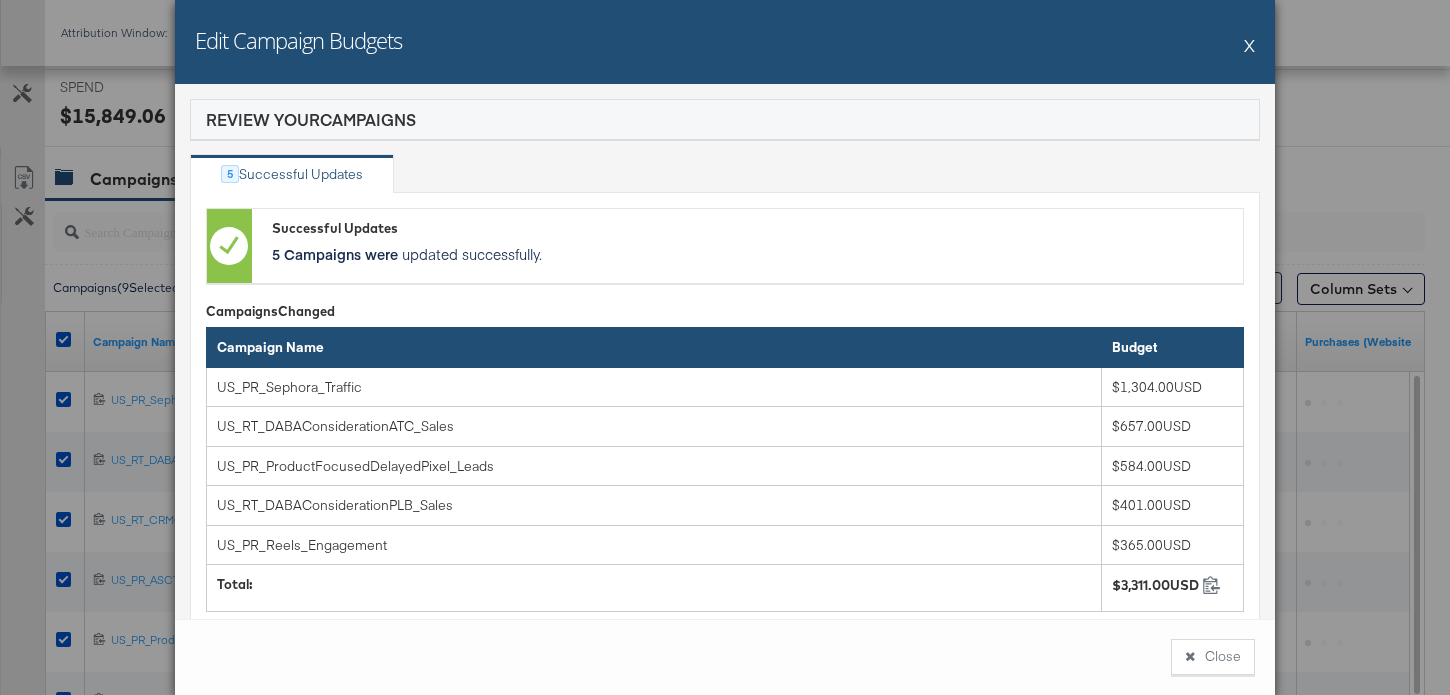 click on "Close" at bounding box center (1213, 657) 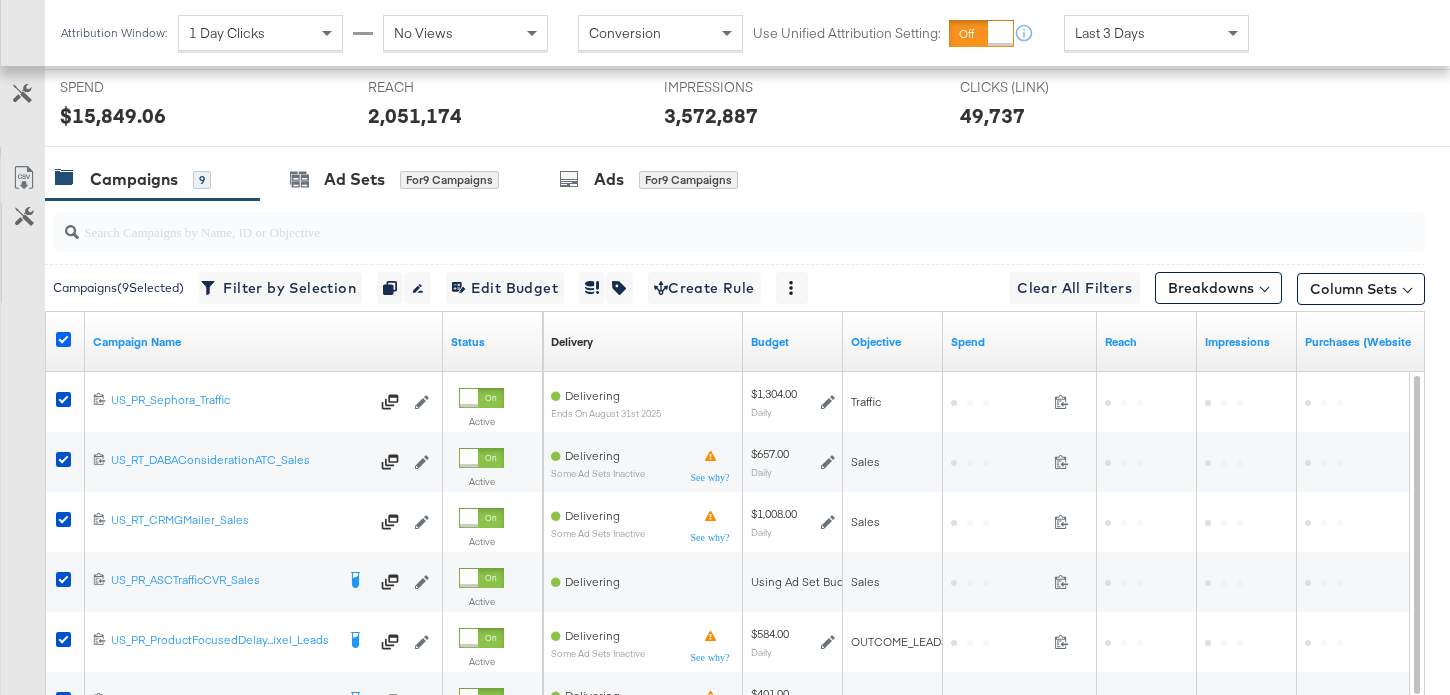 click at bounding box center (63, 339) 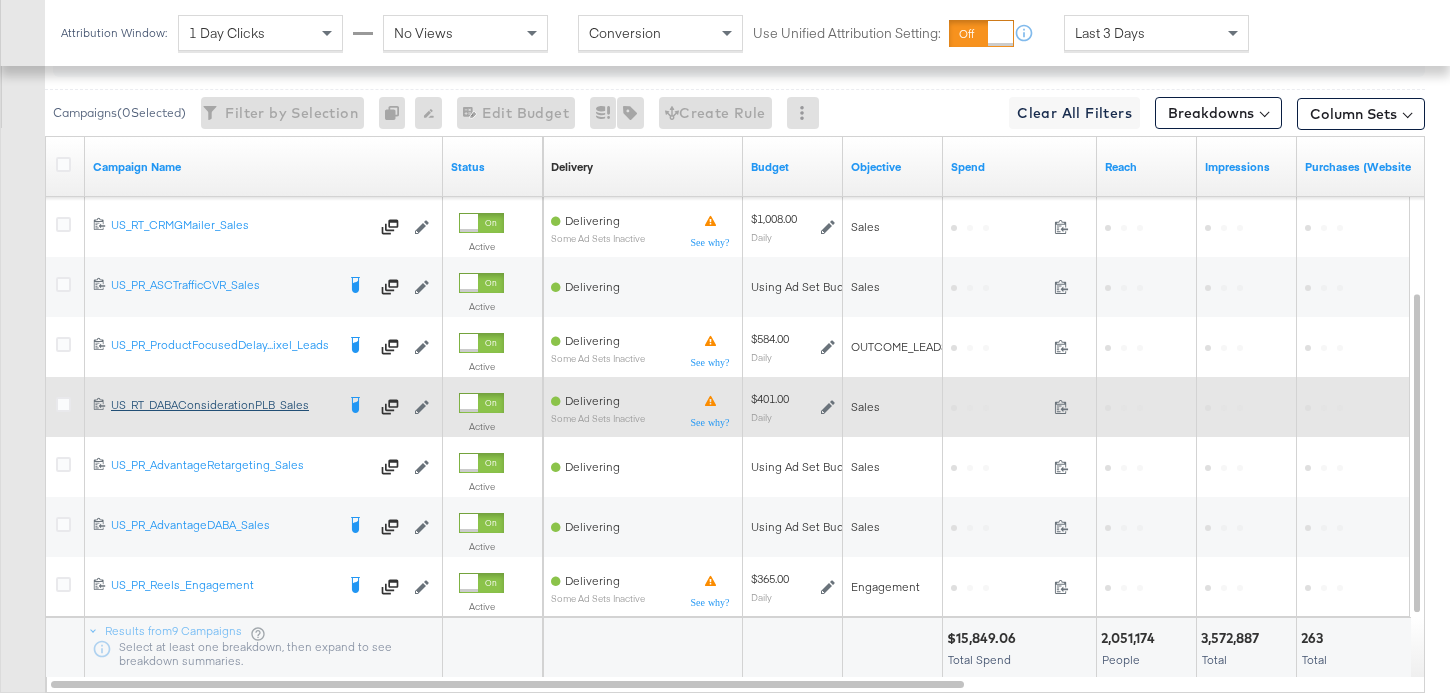 scroll, scrollTop: 1018, scrollLeft: 0, axis: vertical 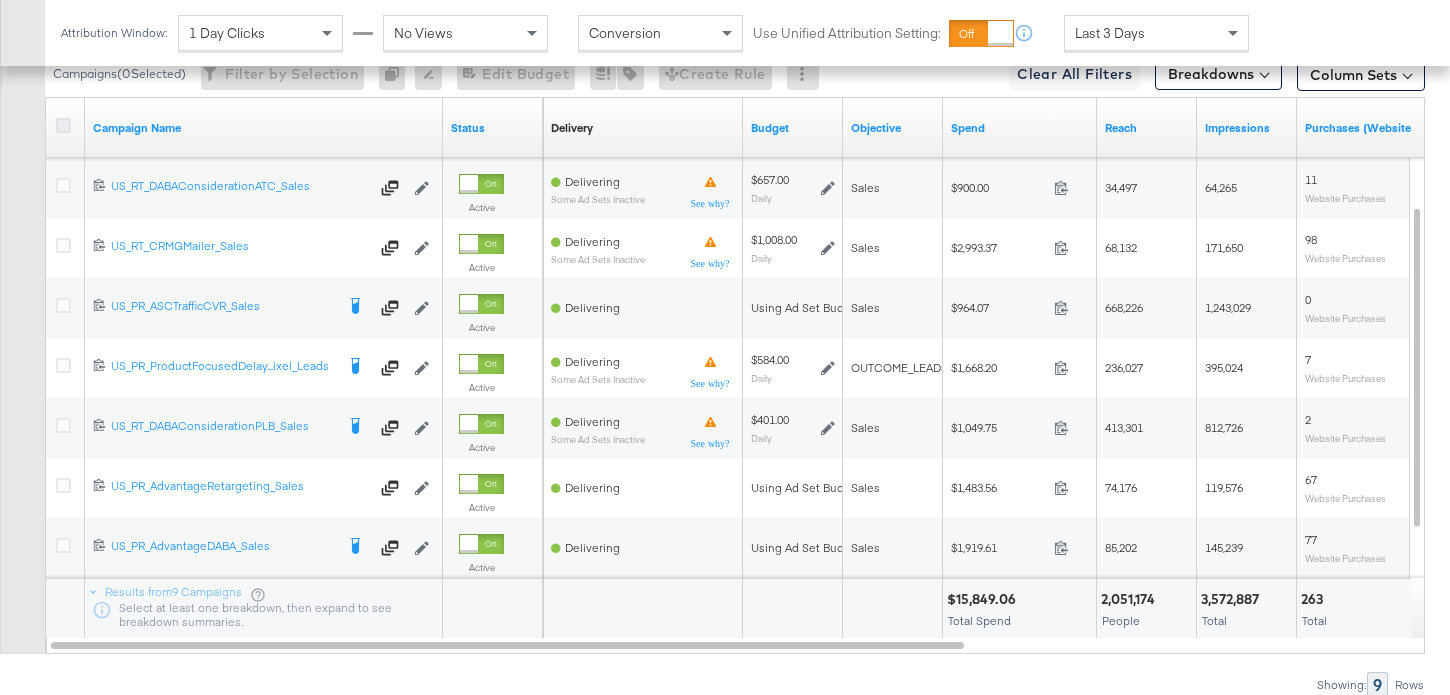 click at bounding box center [63, 125] 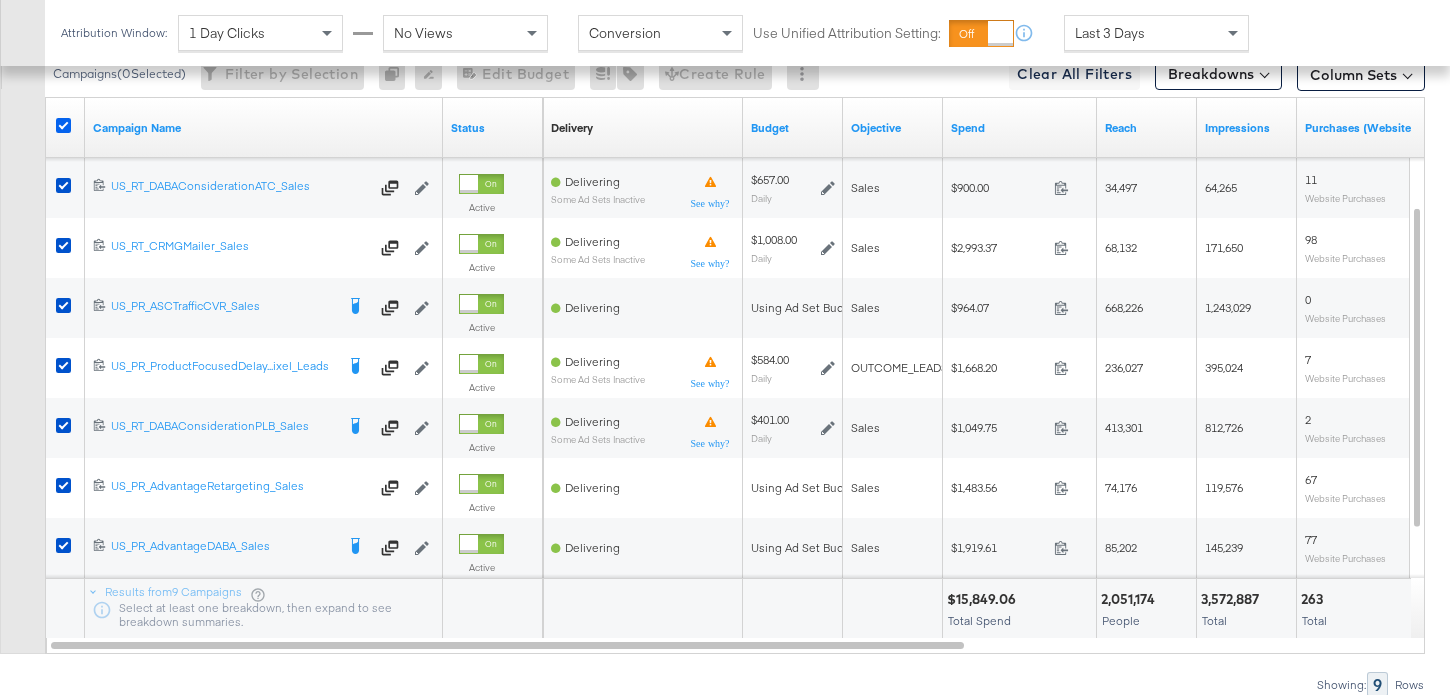 click at bounding box center [63, 125] 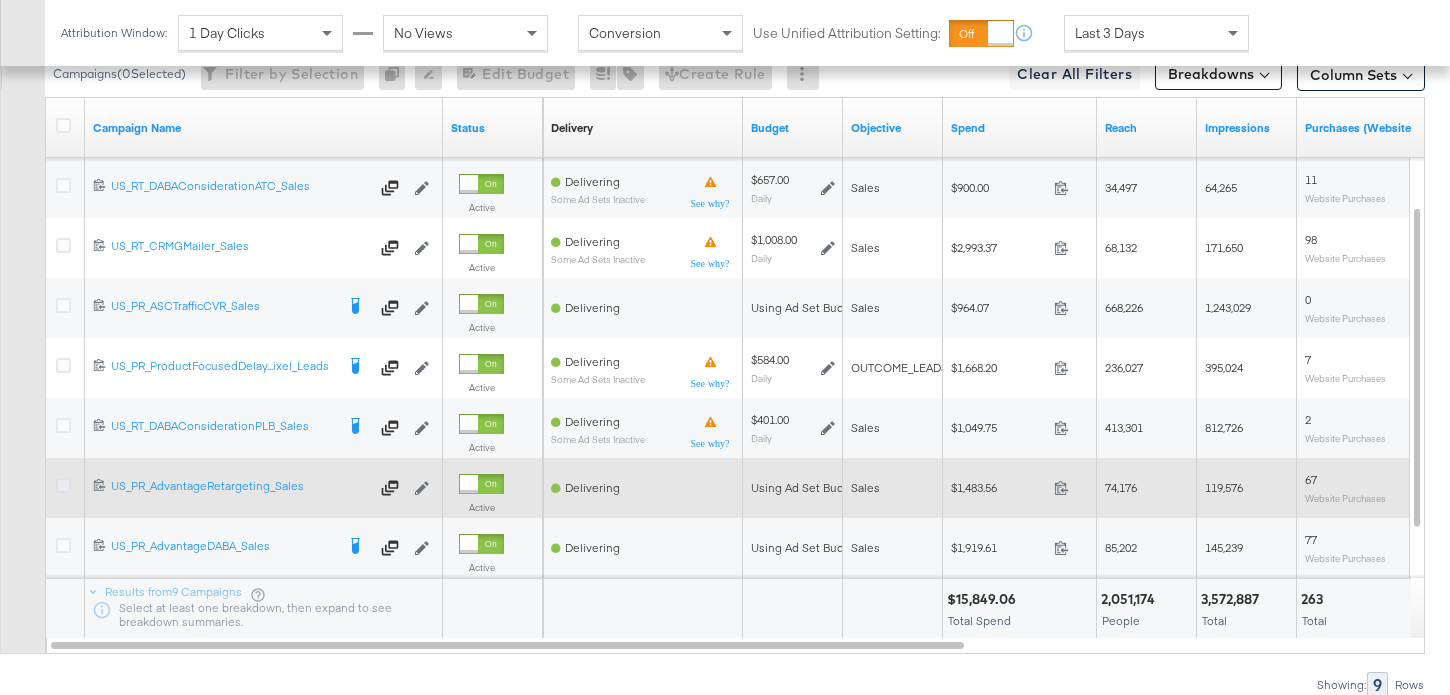 click at bounding box center [63, 485] 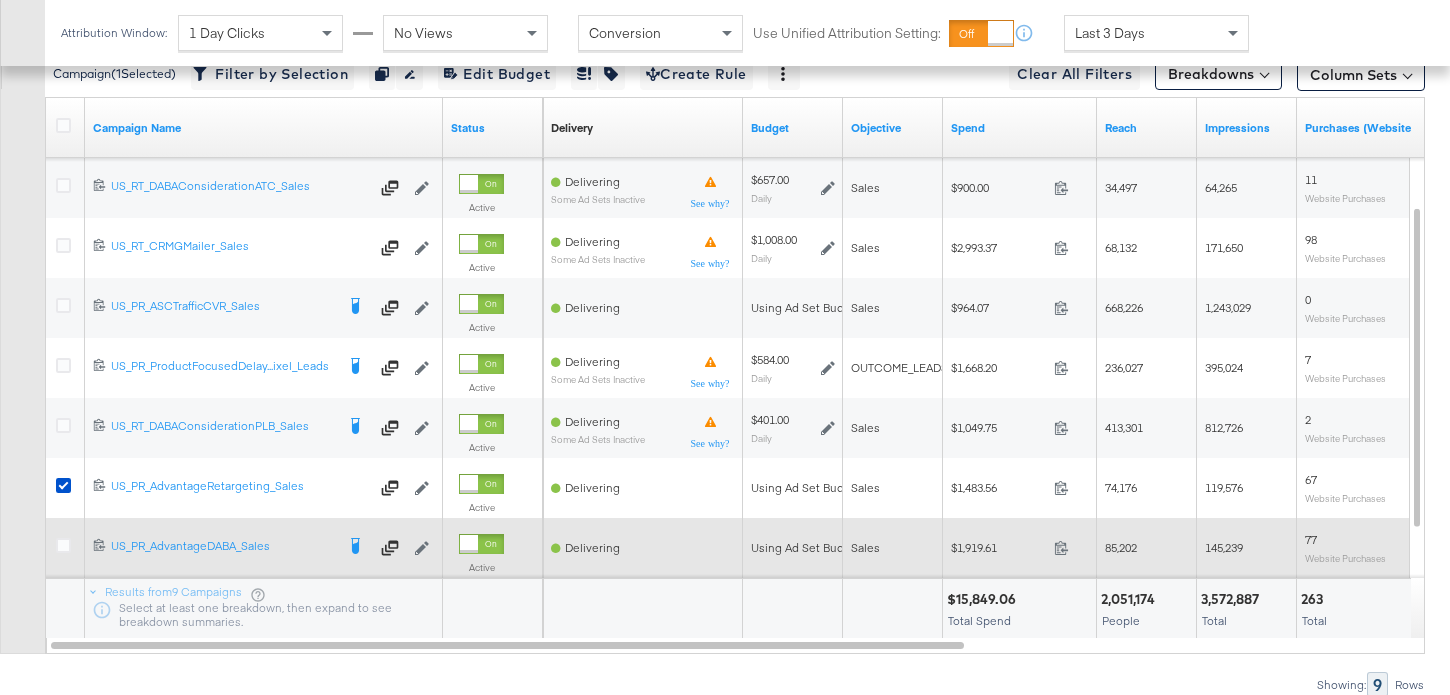 click at bounding box center (66, 548) 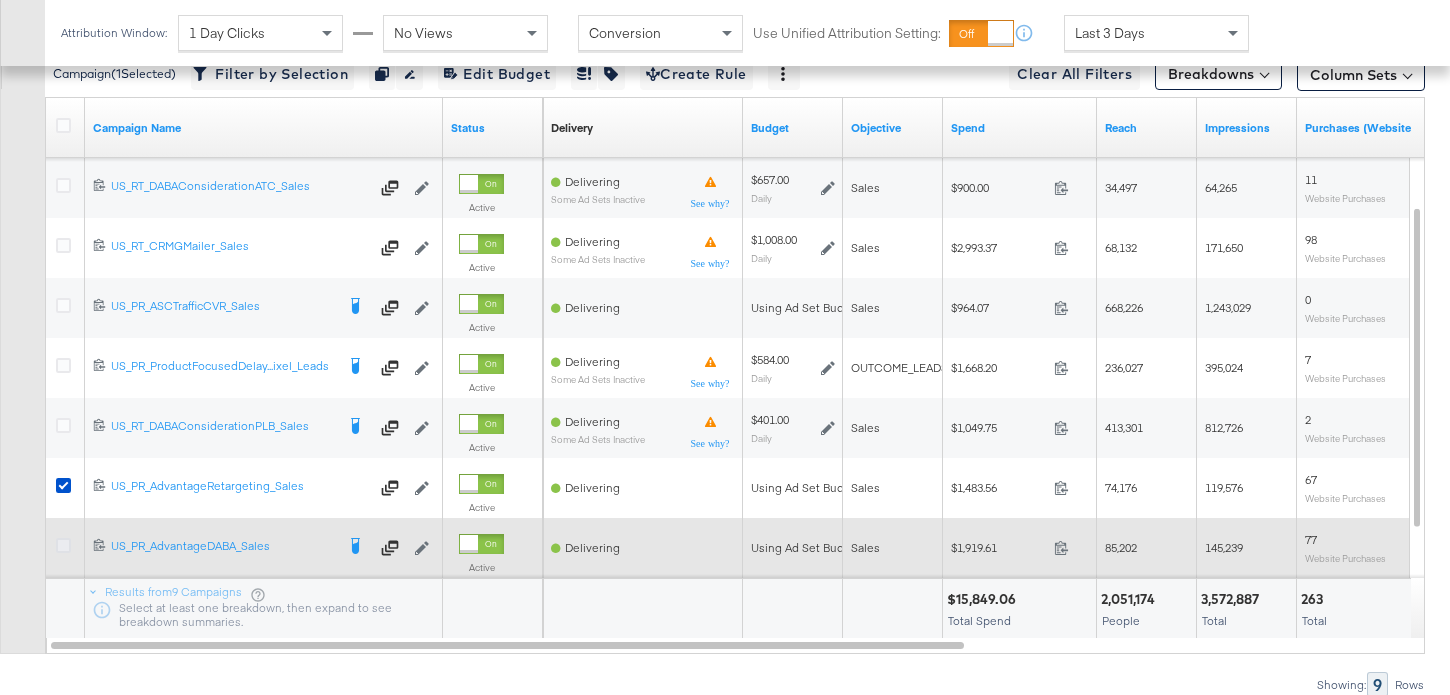 click at bounding box center (63, 545) 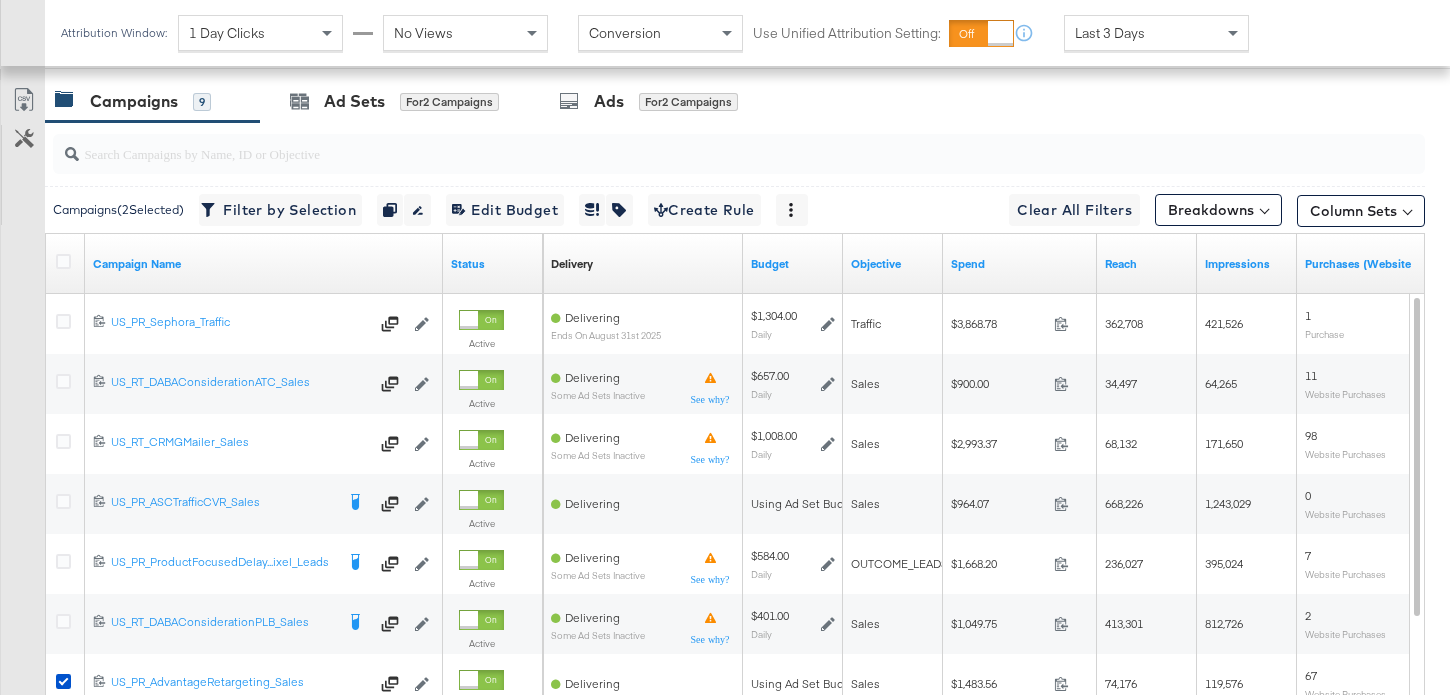 scroll, scrollTop: 789, scrollLeft: 0, axis: vertical 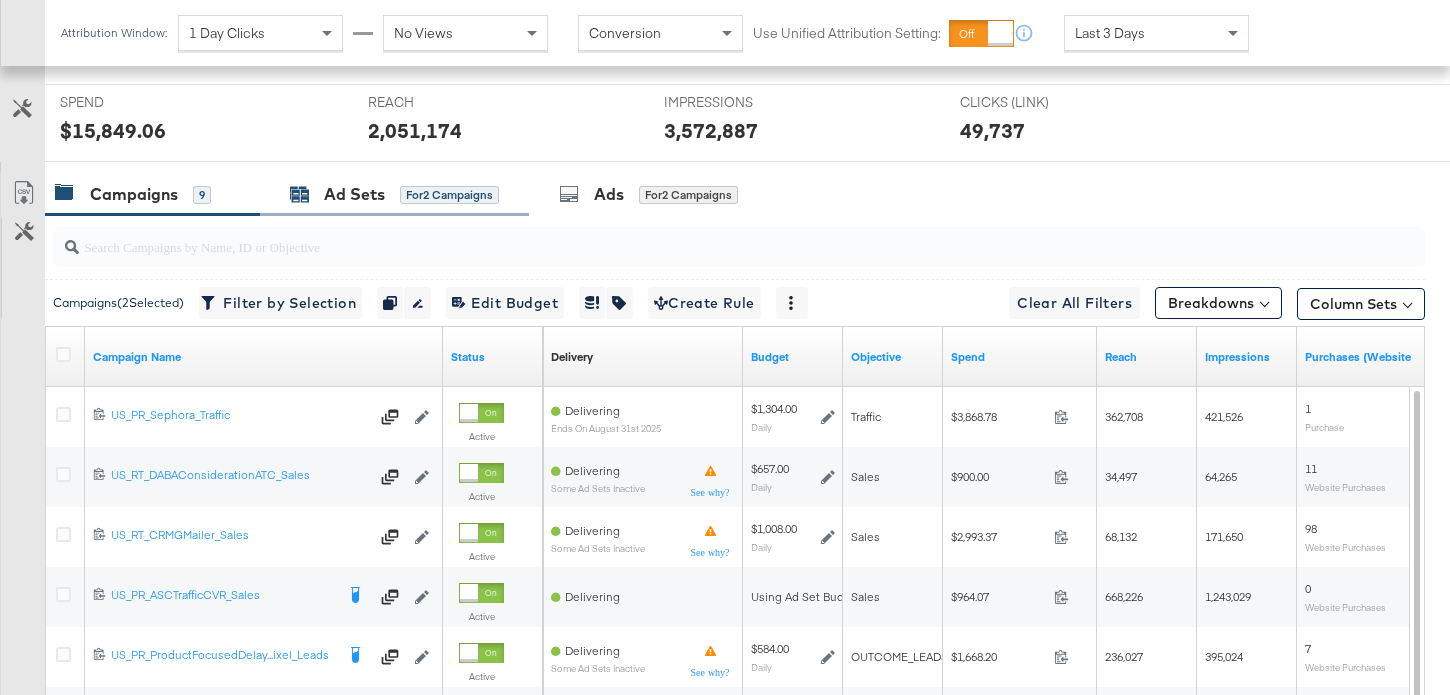 click on "Ad Sets" at bounding box center [354, 194] 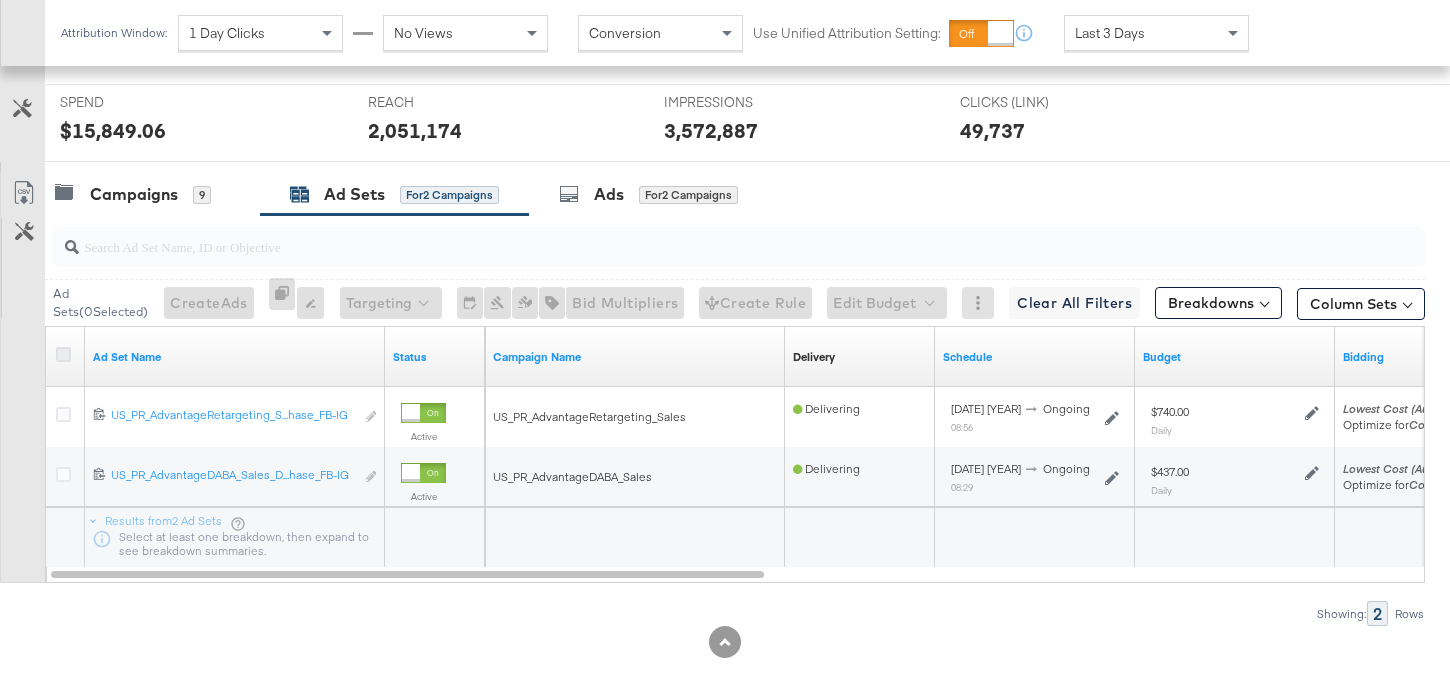 click at bounding box center [63, 354] 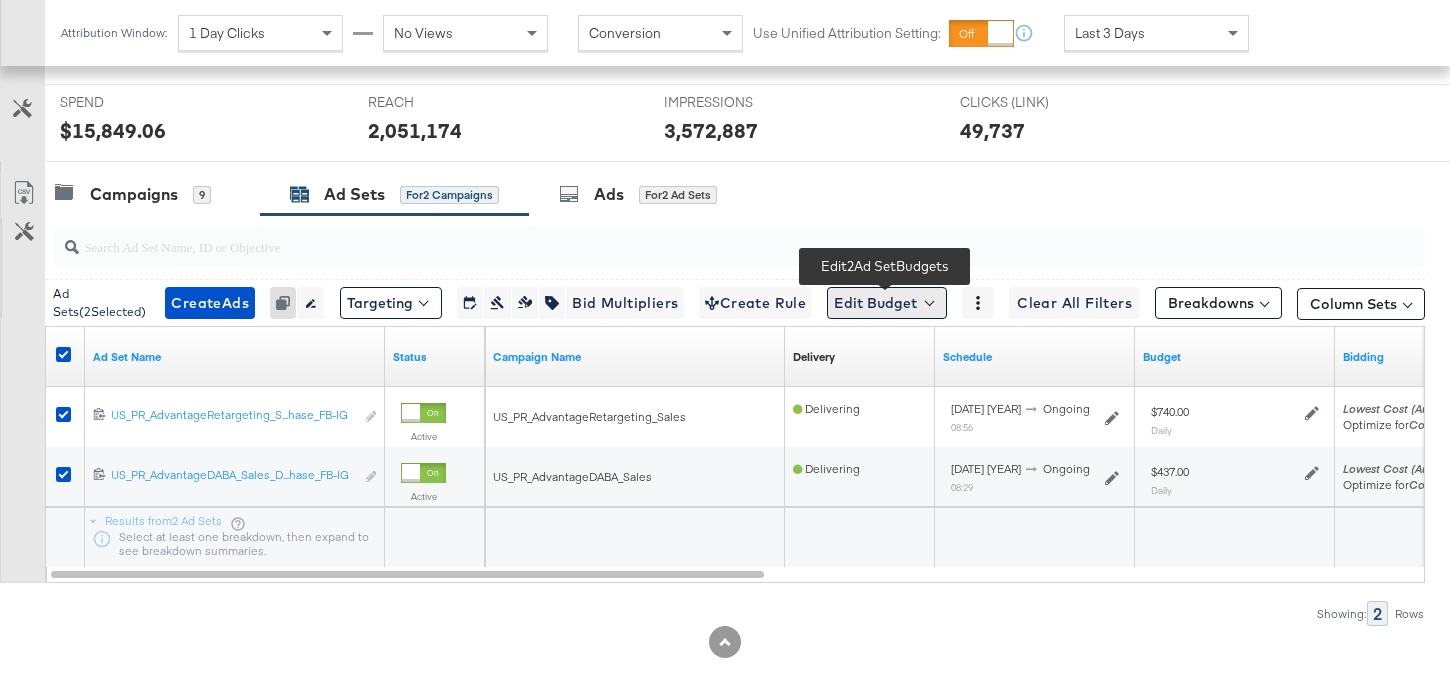 click on "Edit Budget" at bounding box center (887, 303) 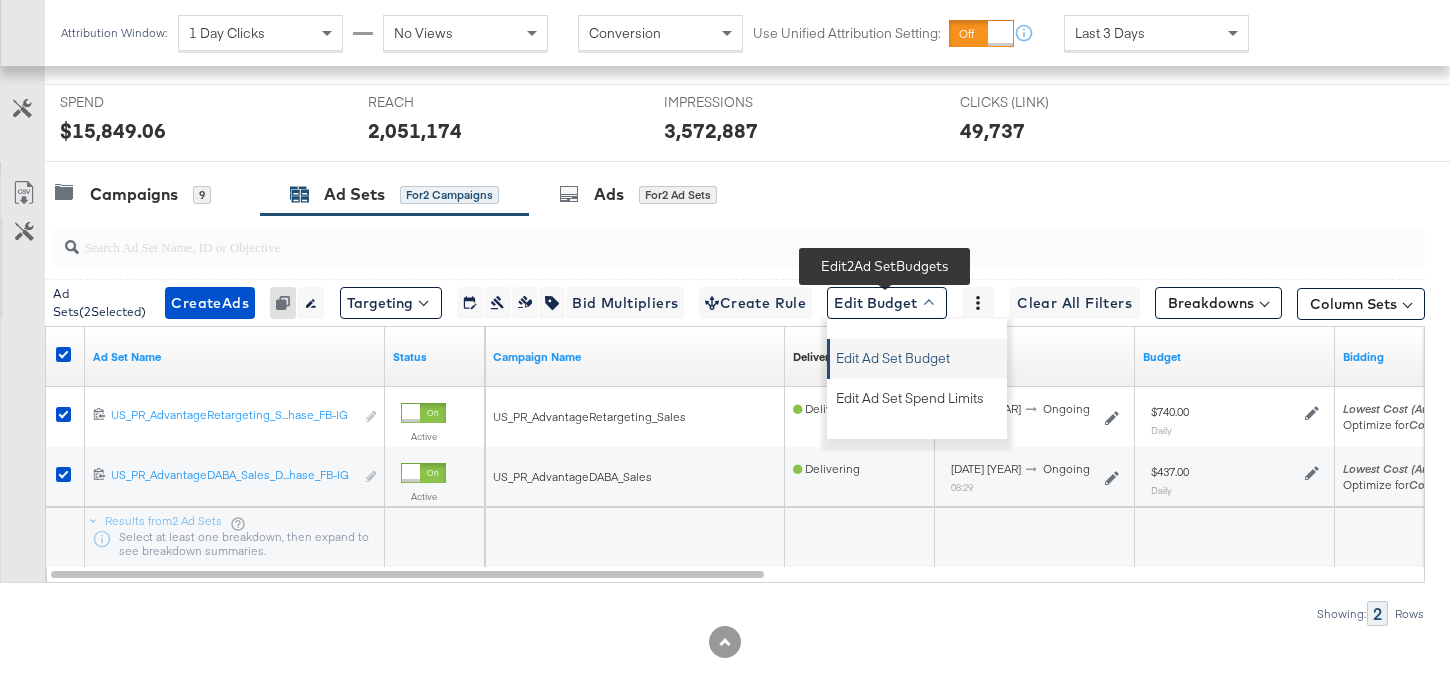 click on "Edit Ad Set Budget" at bounding box center (893, 355) 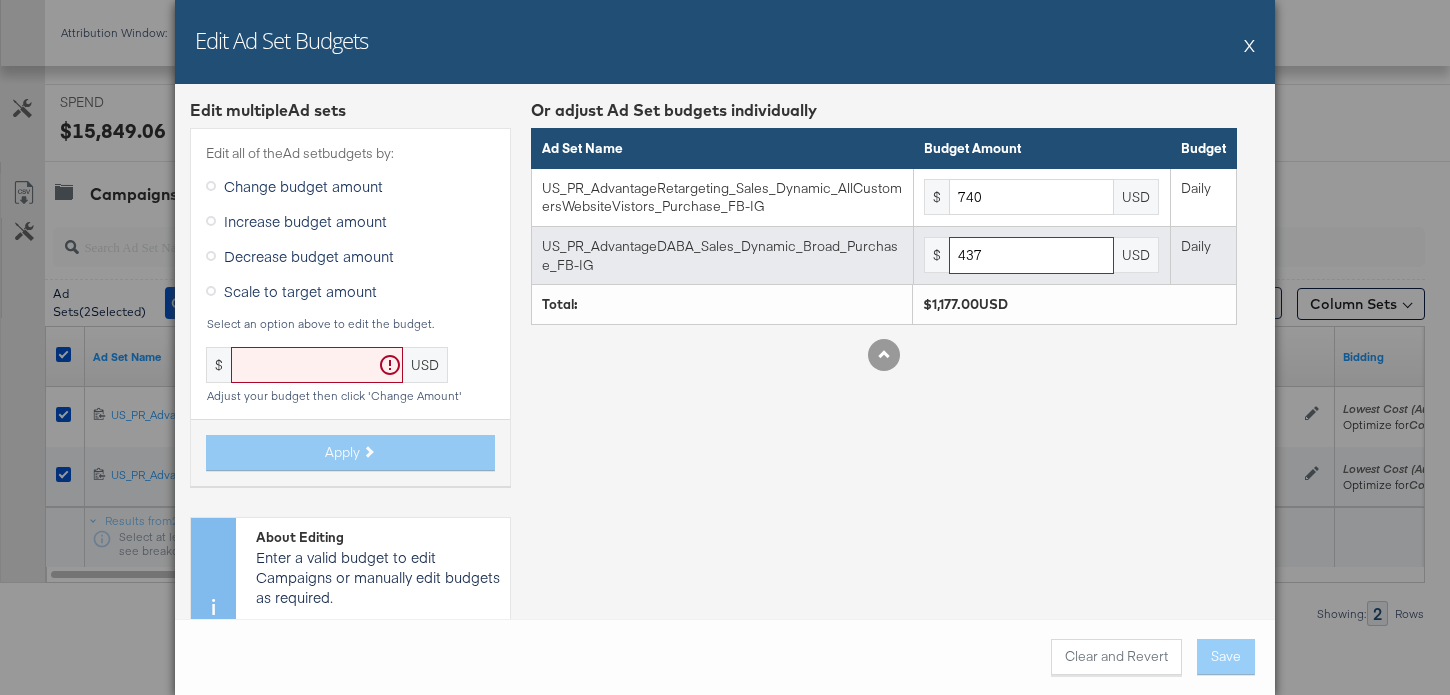 click on "437" at bounding box center (1031, 255) 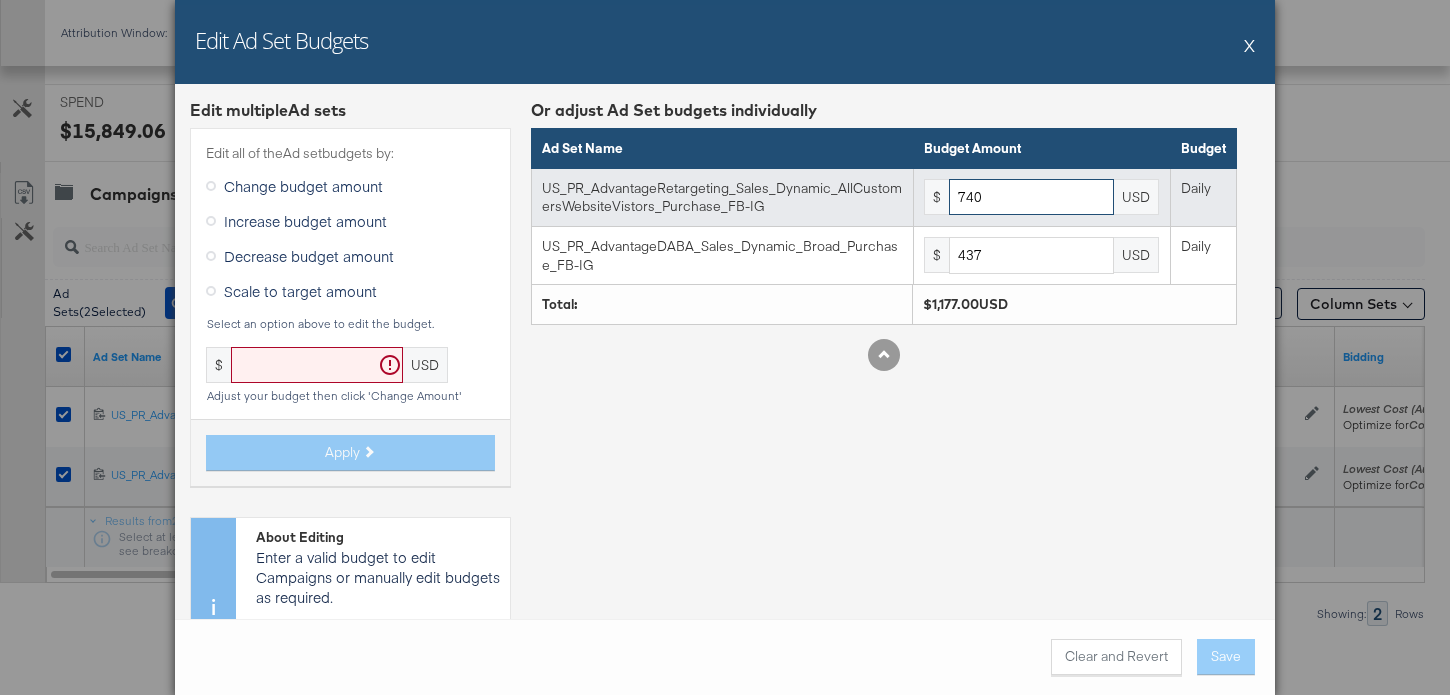 click on "740" at bounding box center [1031, 197] 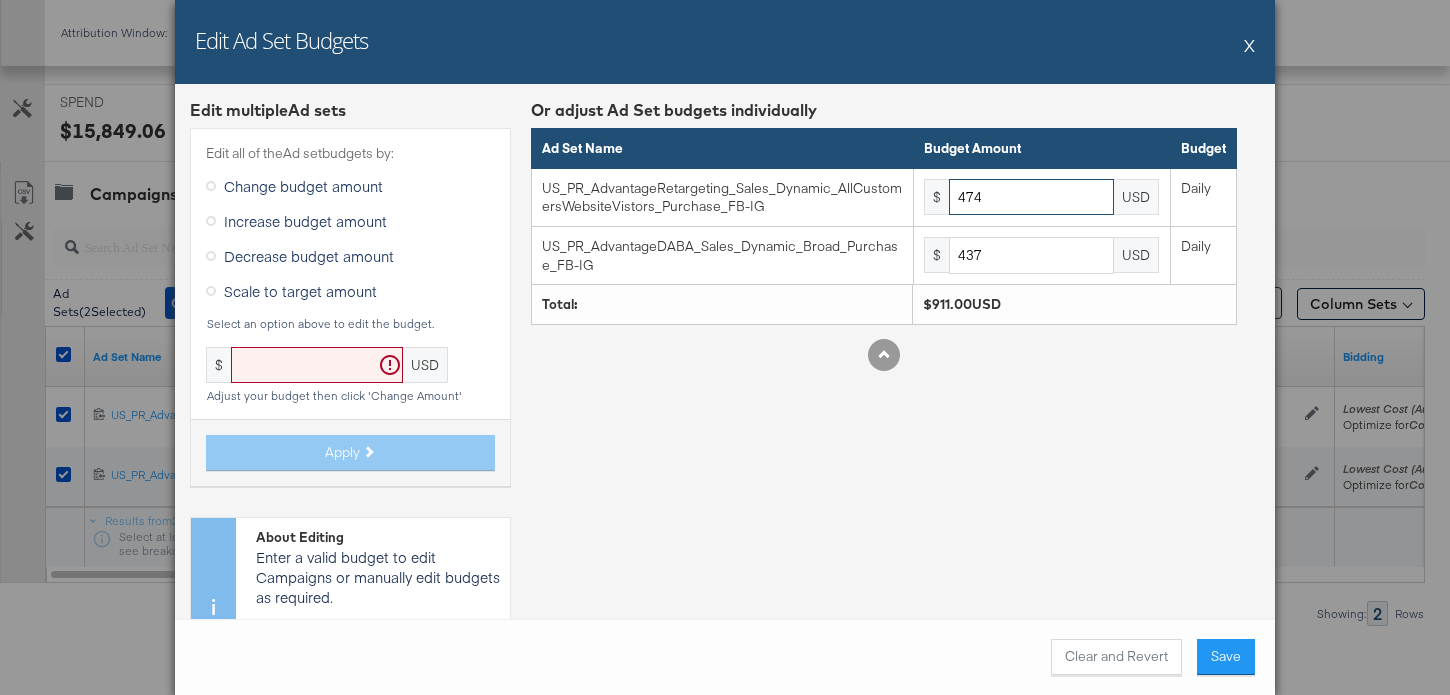 type on "474" 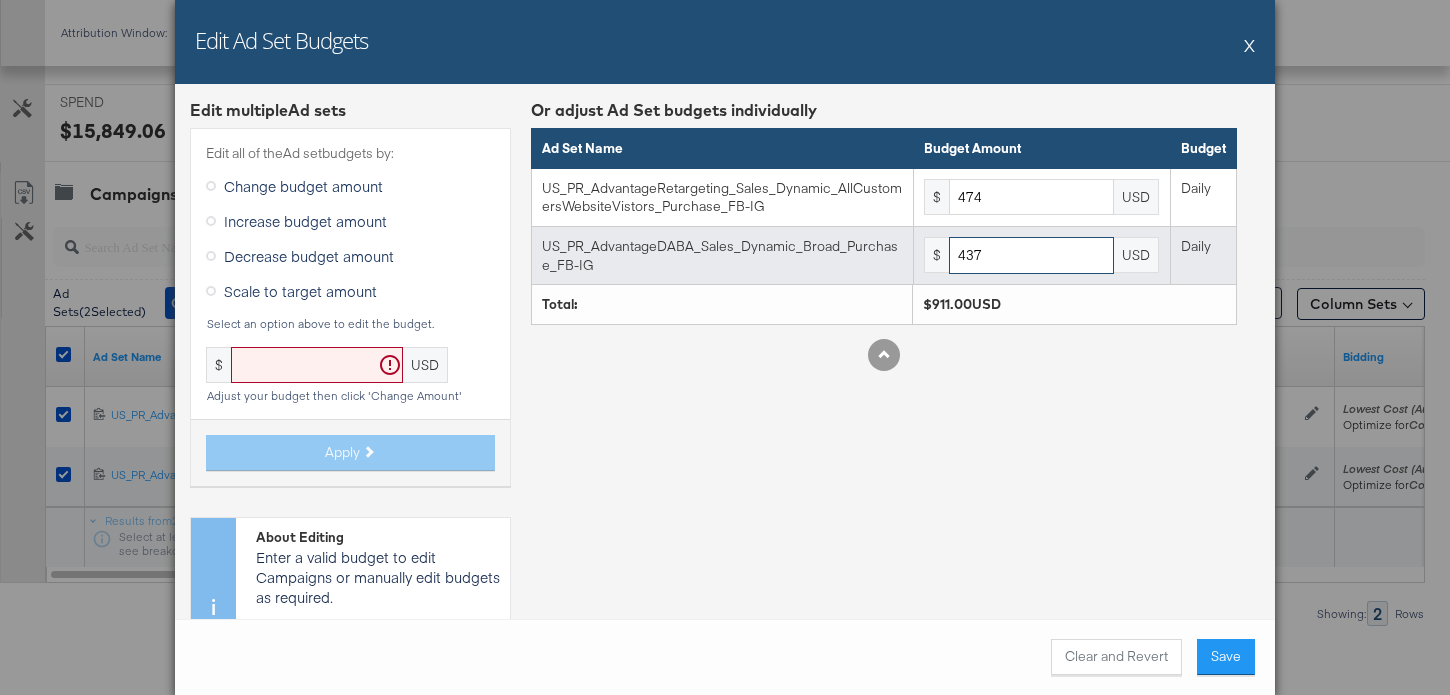 click on "437" at bounding box center [1031, 255] 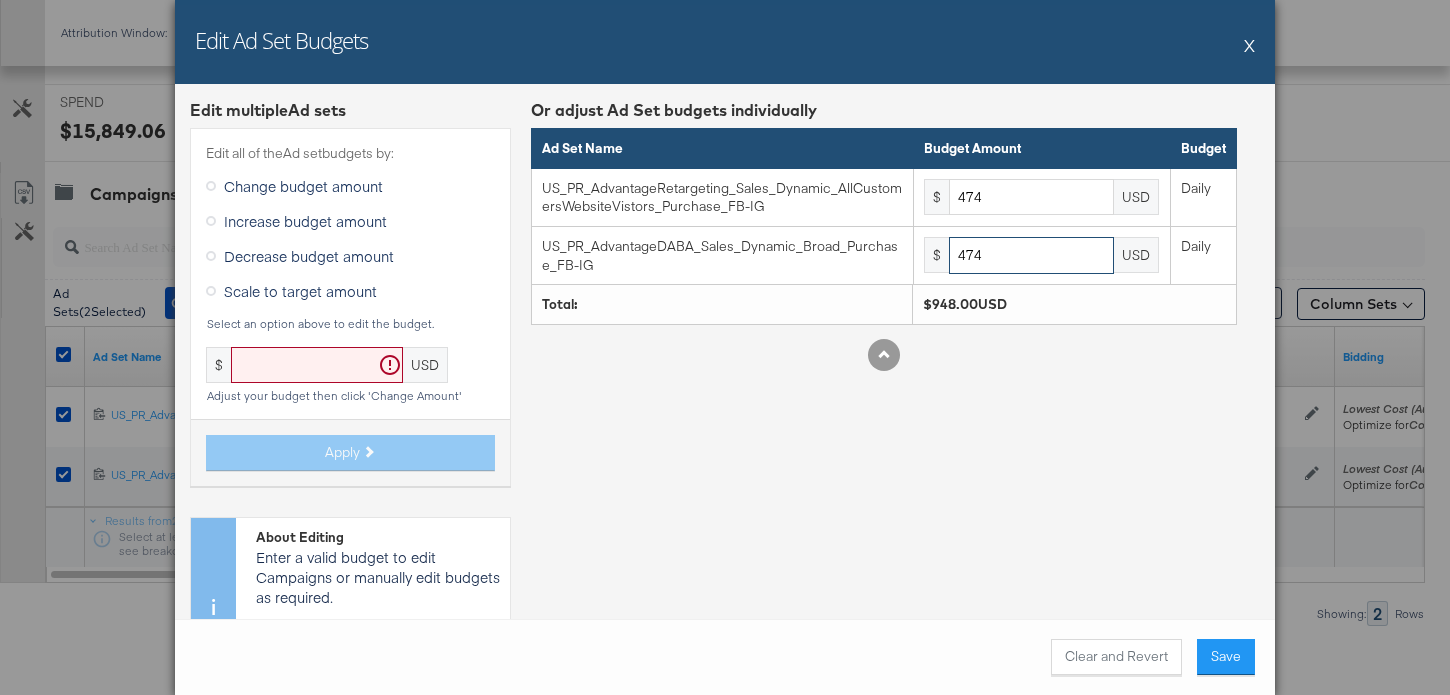 type on "474" 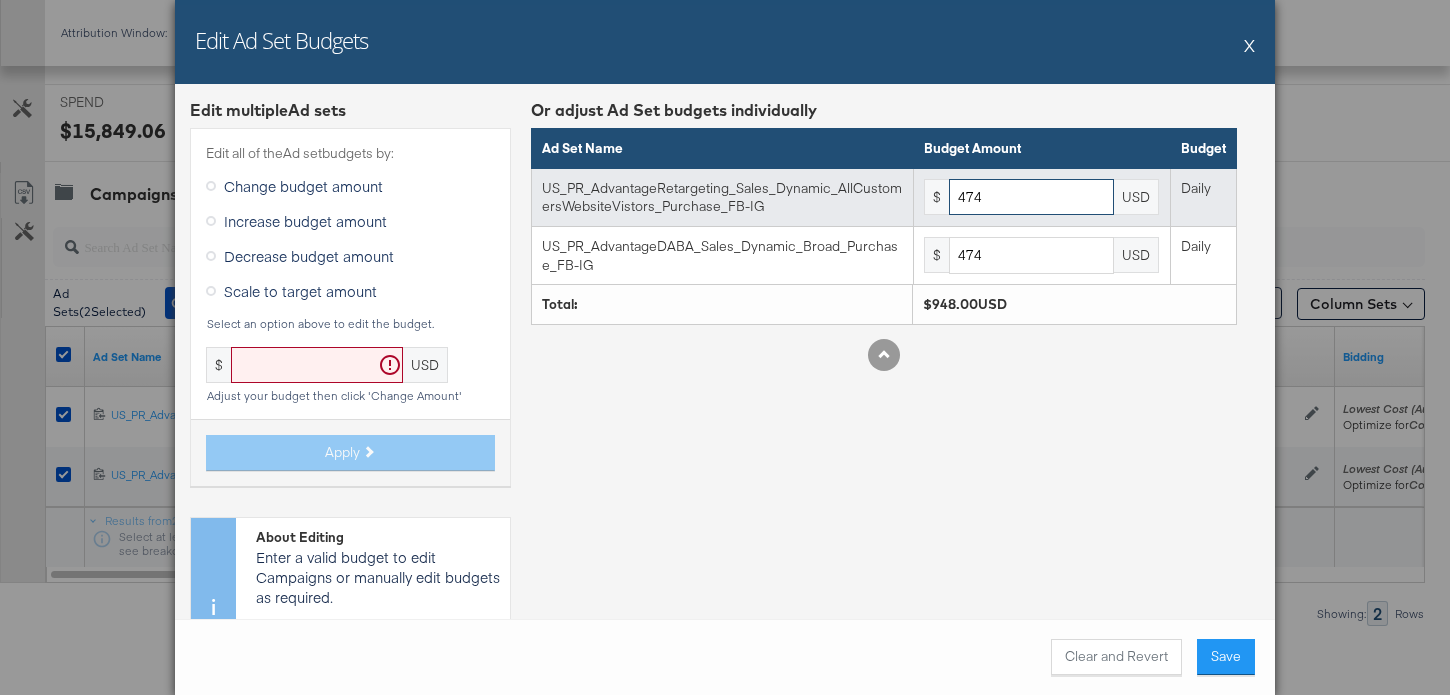 click on "474" at bounding box center [1031, 197] 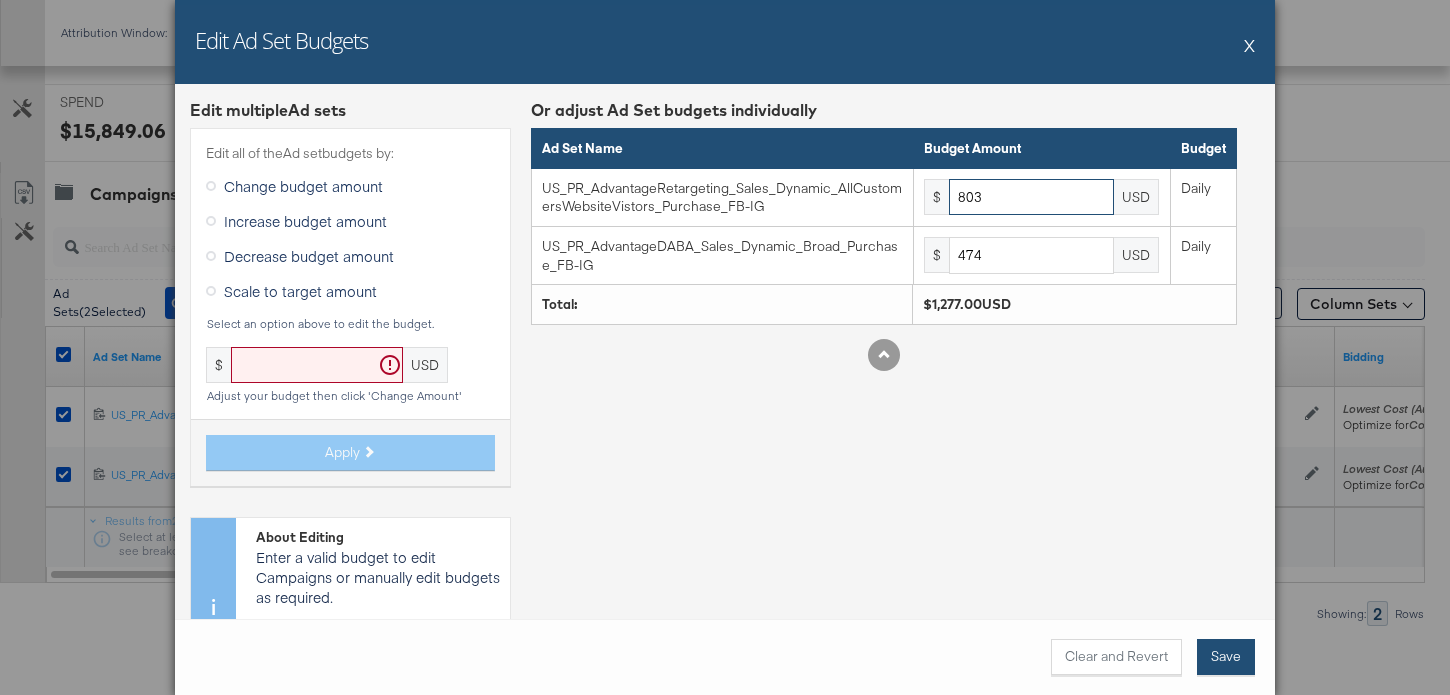 type on "803" 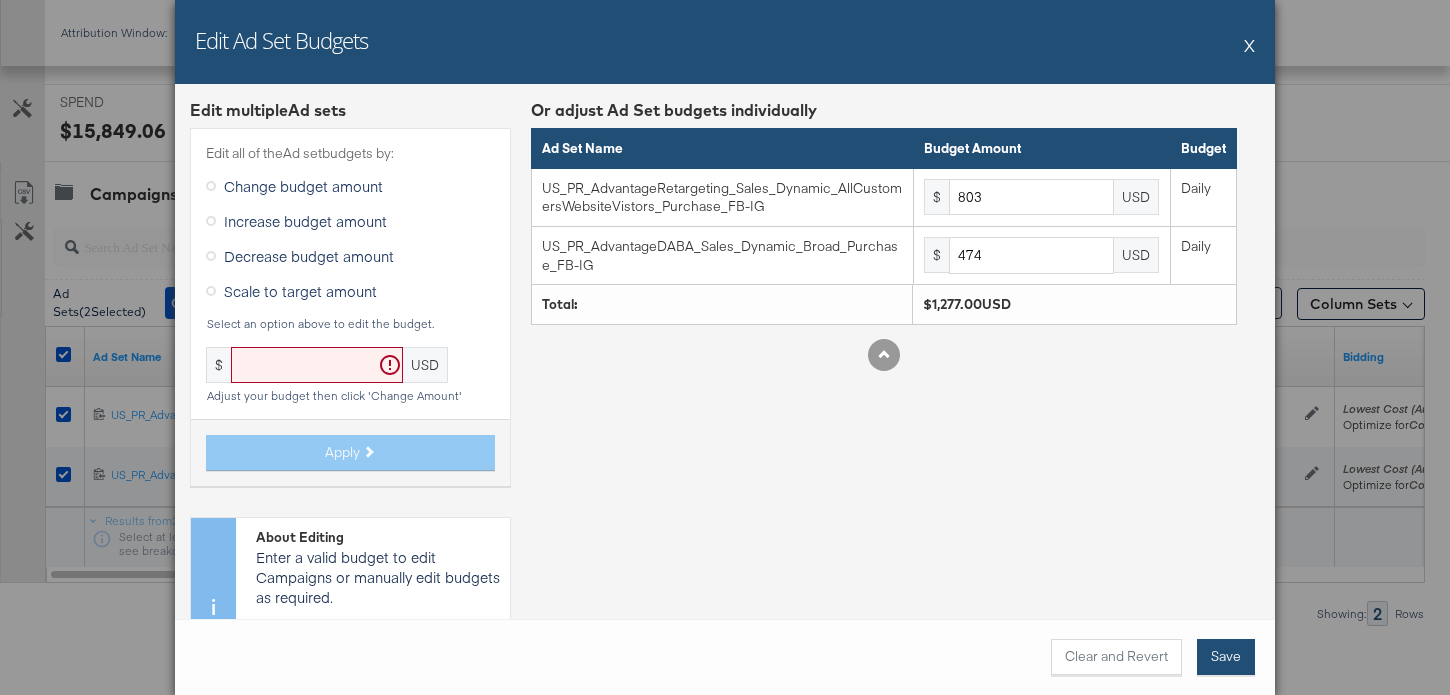 click on "Save" at bounding box center (1226, 657) 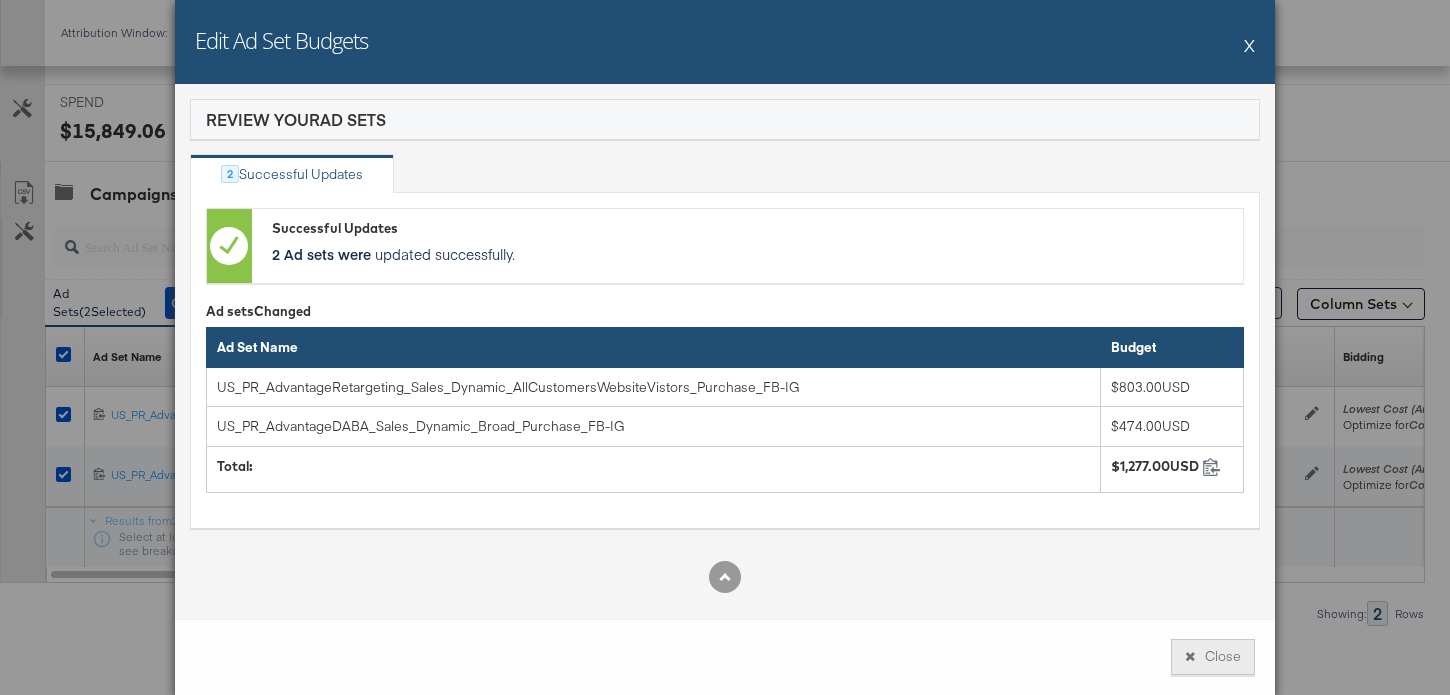 click on "Close" at bounding box center (1213, 657) 